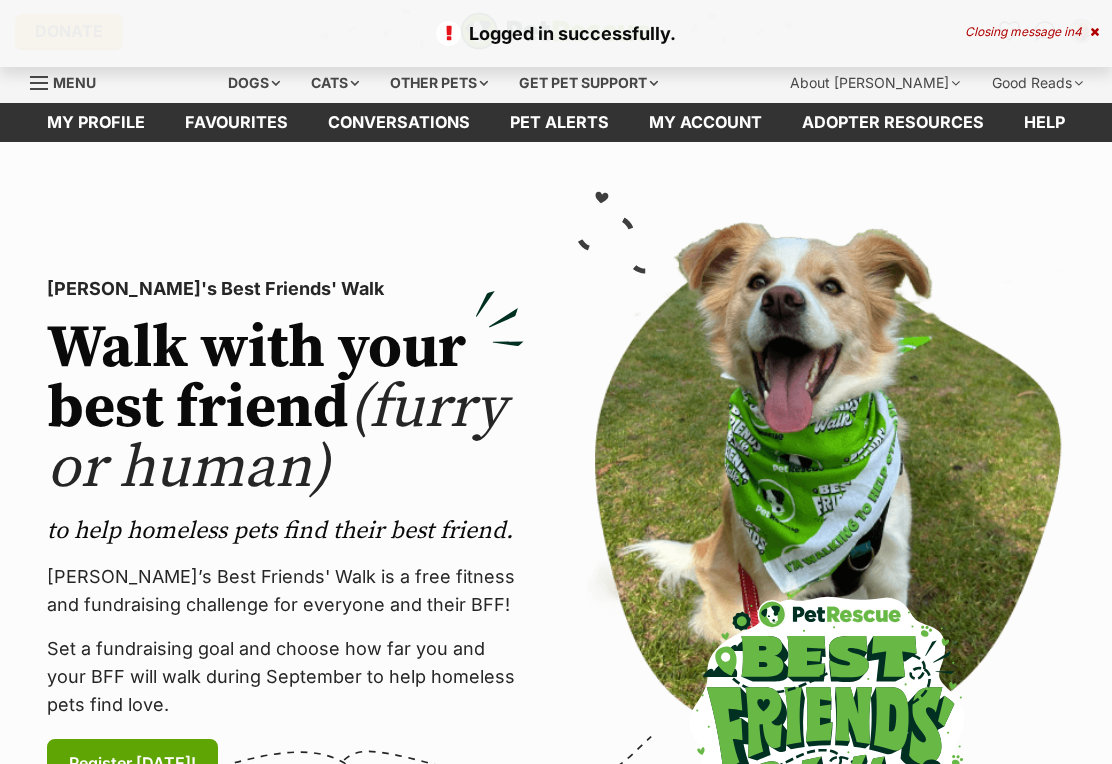 scroll, scrollTop: 0, scrollLeft: 0, axis: both 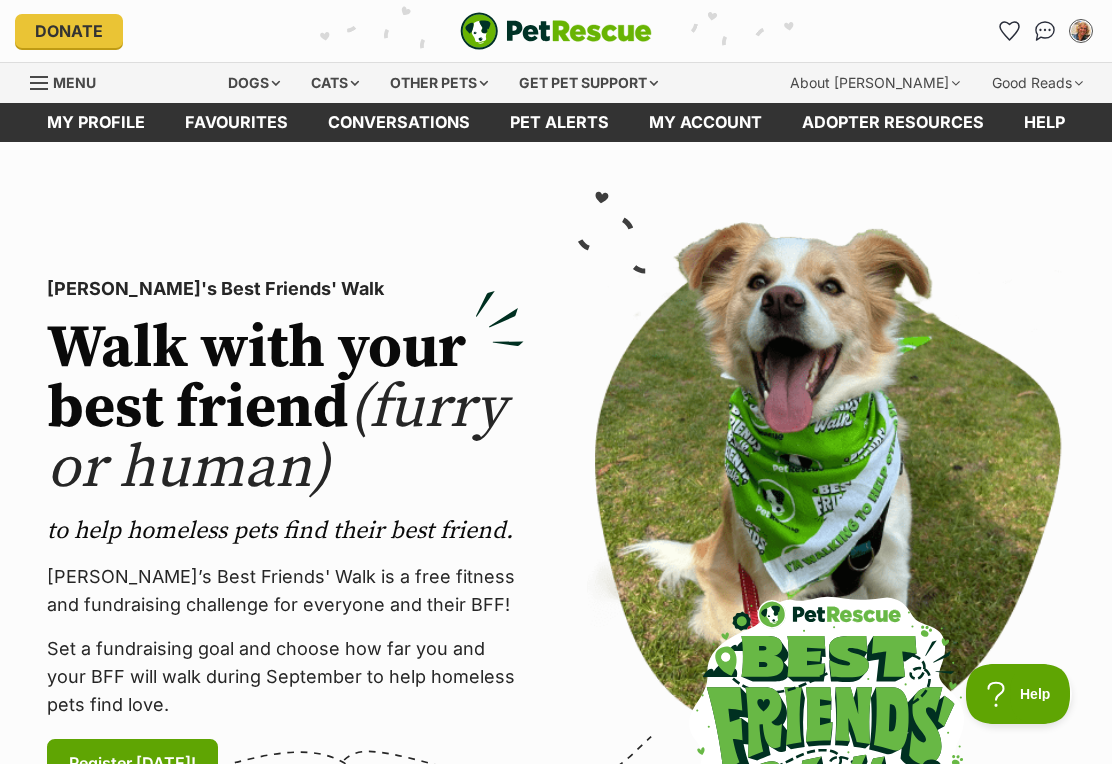 click on "Dogs" at bounding box center (254, 83) 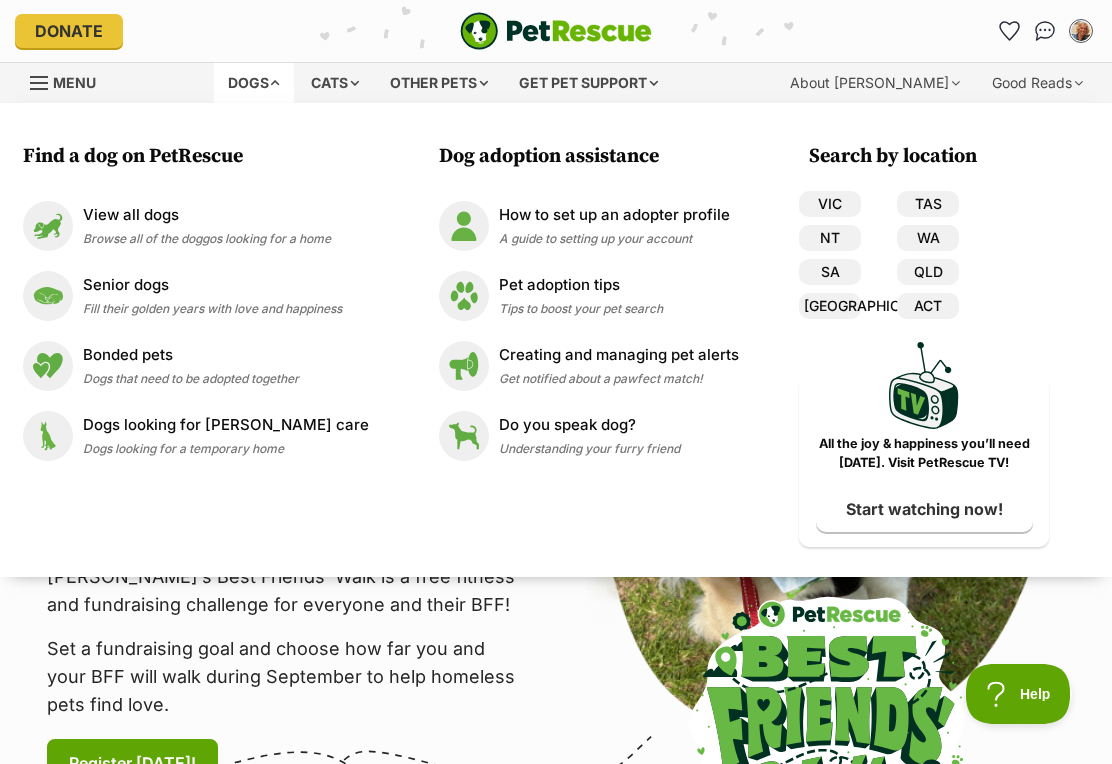 click on "View all dogs" at bounding box center (207, 215) 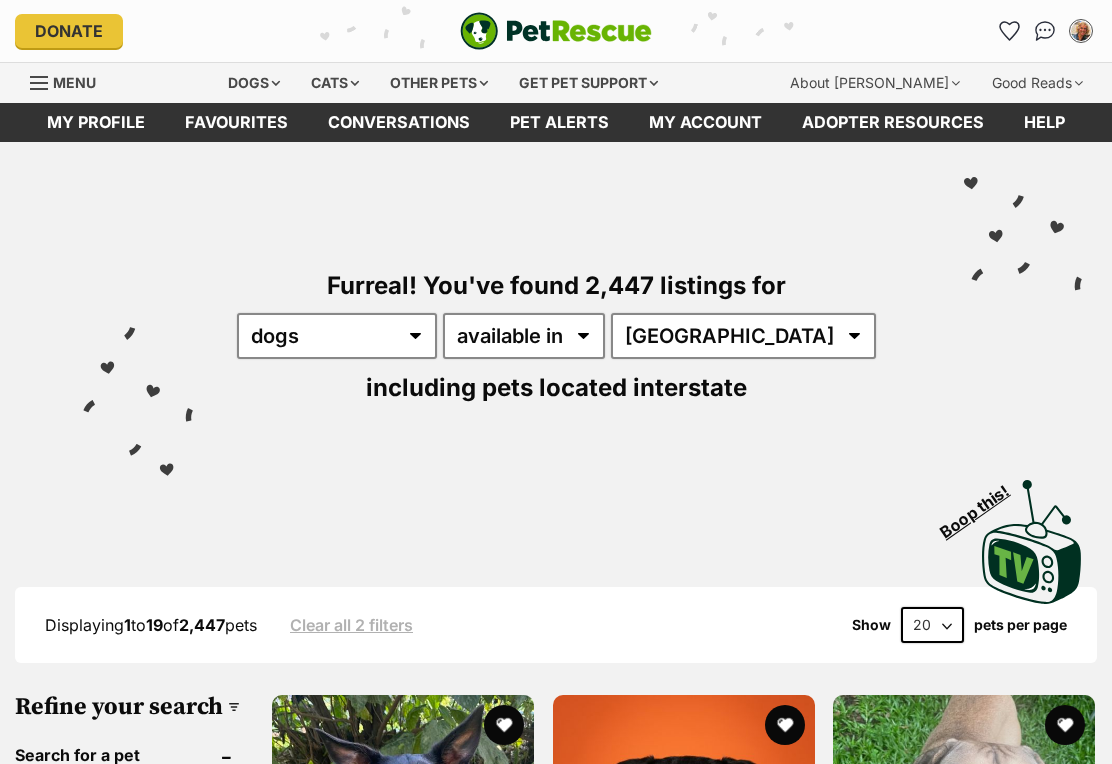 scroll, scrollTop: 0, scrollLeft: 0, axis: both 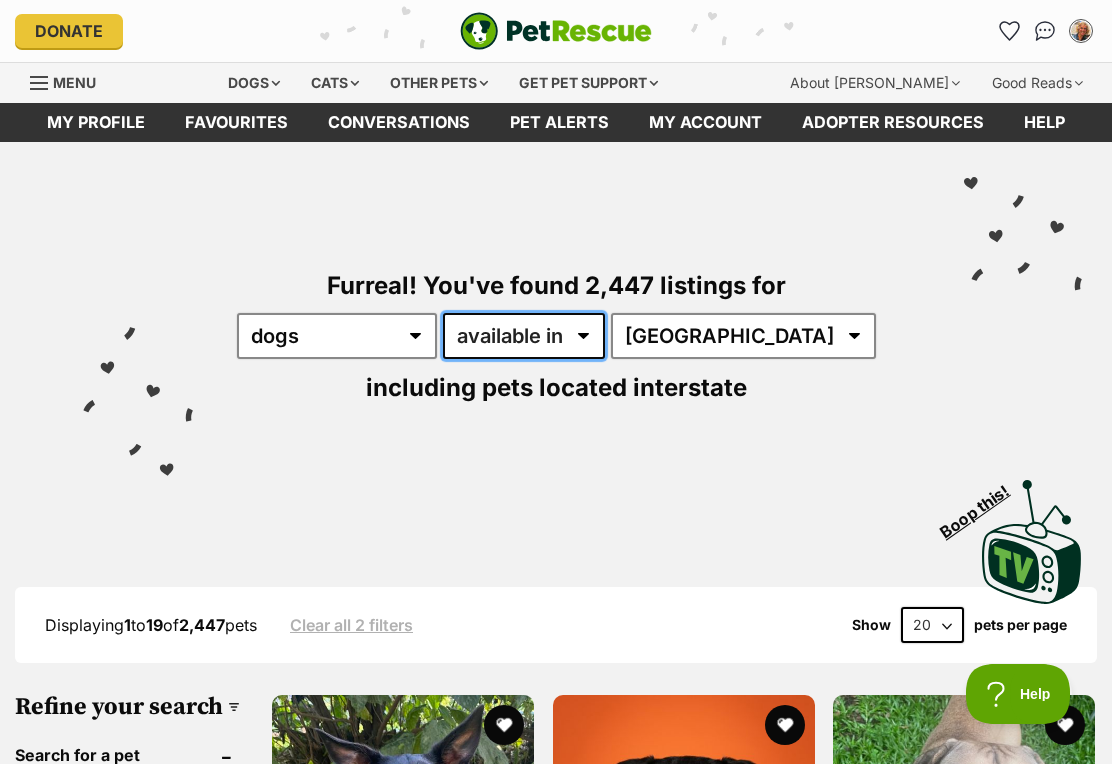 click on "available in
located in" at bounding box center (524, 336) 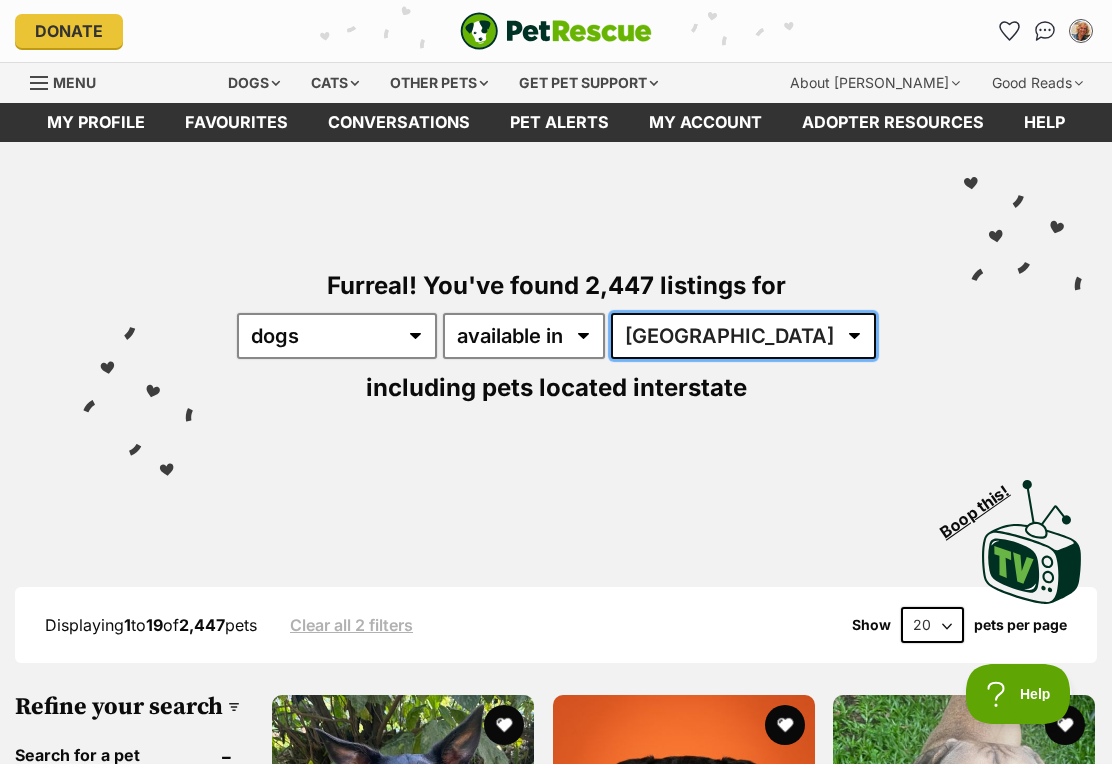 click on "Australia
ACT
NSW
NT
QLD
SA
TAS
VIC
WA" at bounding box center (743, 336) 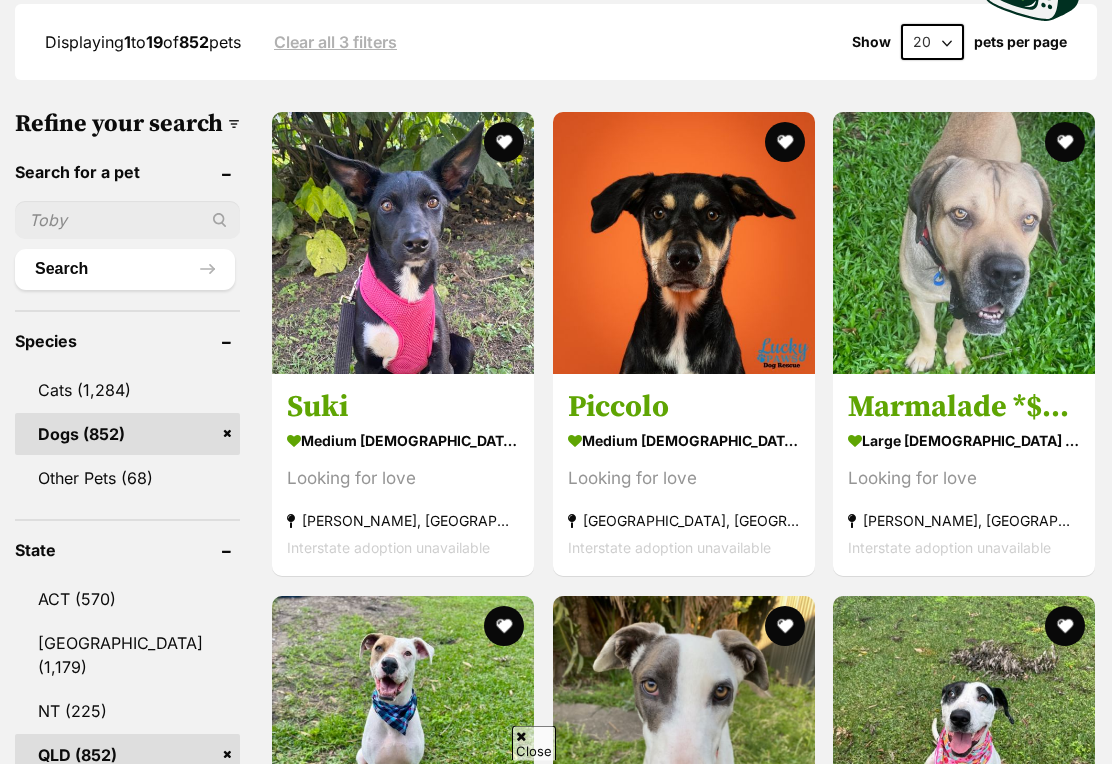 scroll, scrollTop: 597, scrollLeft: 0, axis: vertical 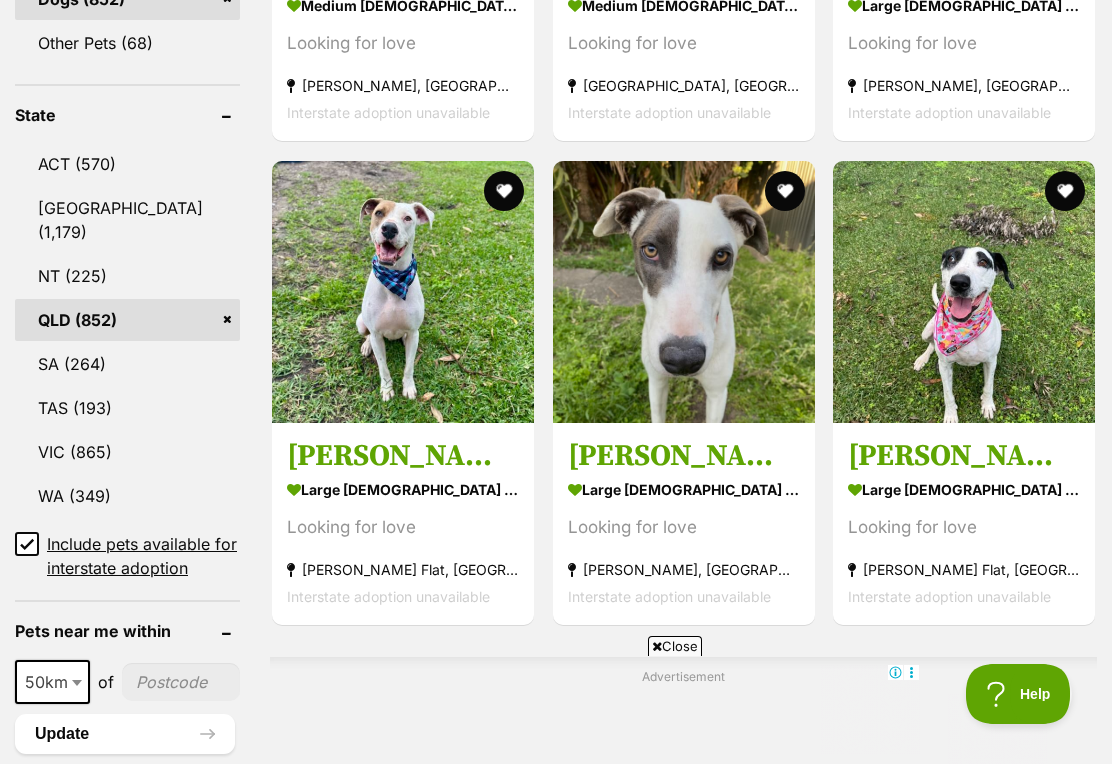 click at bounding box center [79, 682] 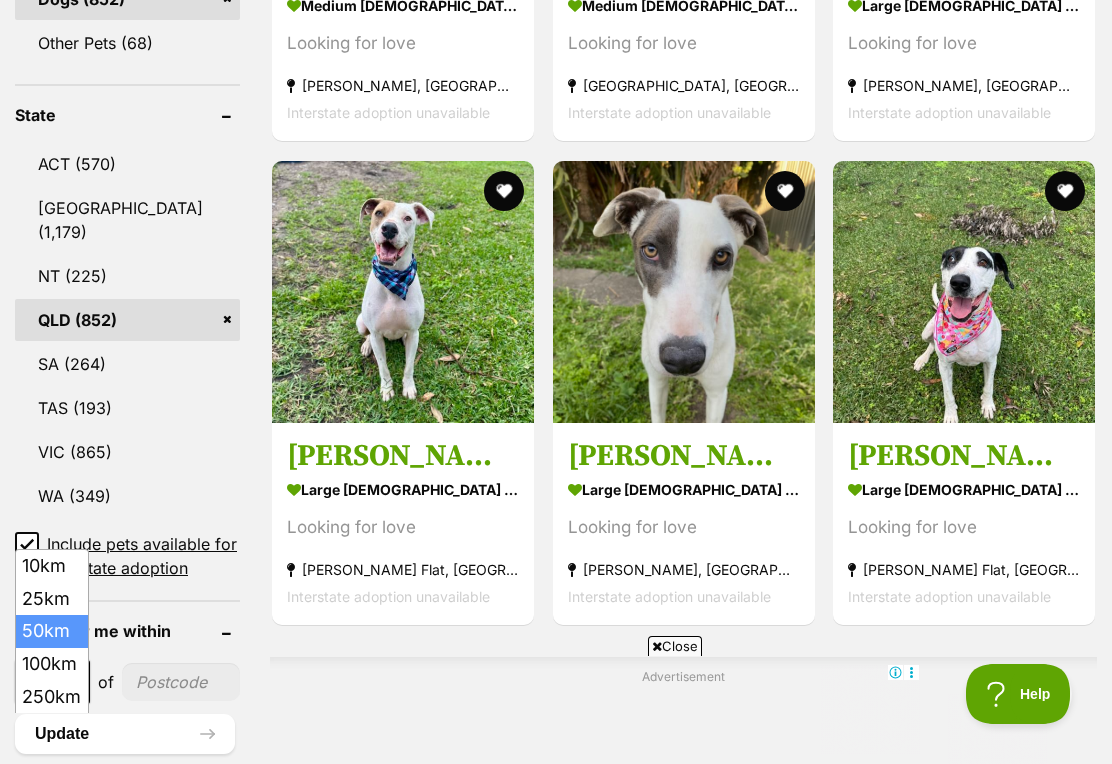 select on "250" 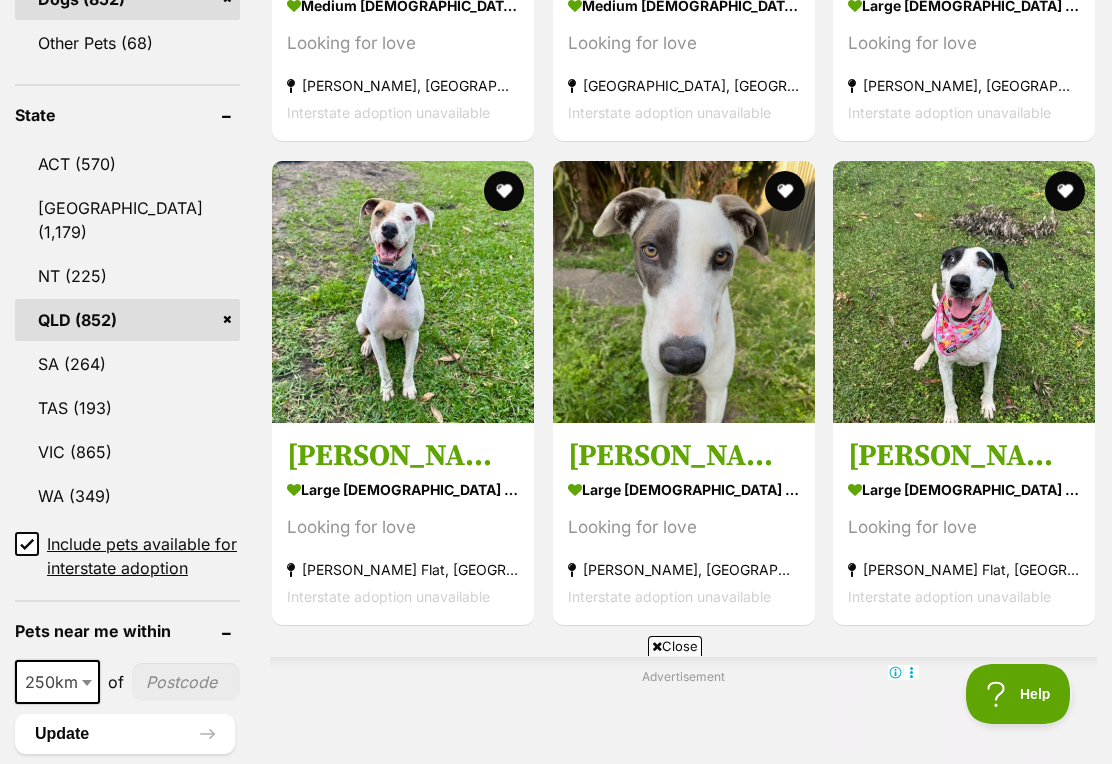 click on "Update" at bounding box center [125, 734] 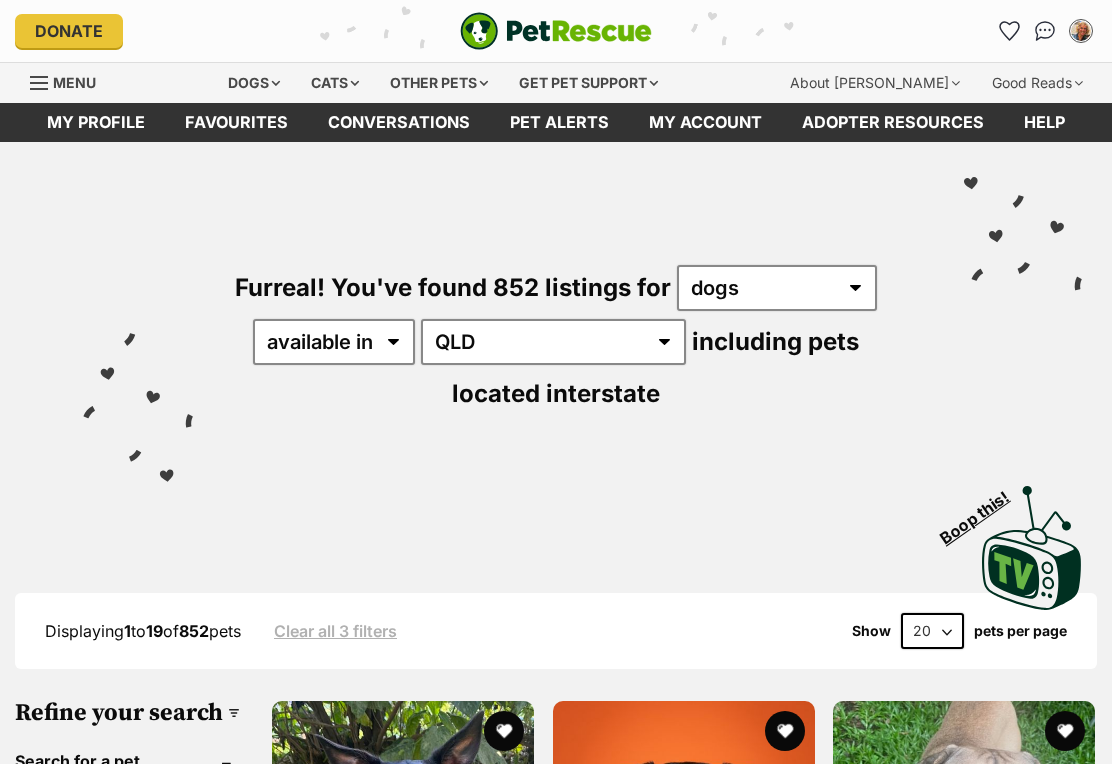 scroll, scrollTop: 0, scrollLeft: 0, axis: both 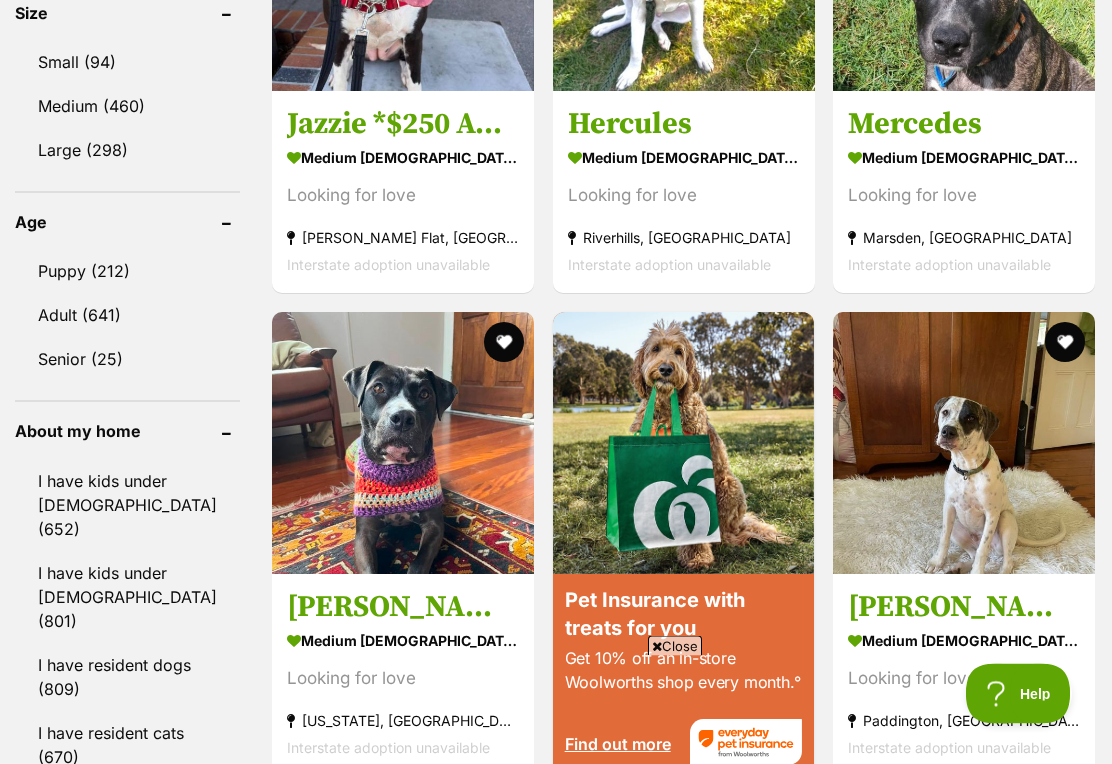 click on "Small (94)" at bounding box center (127, 63) 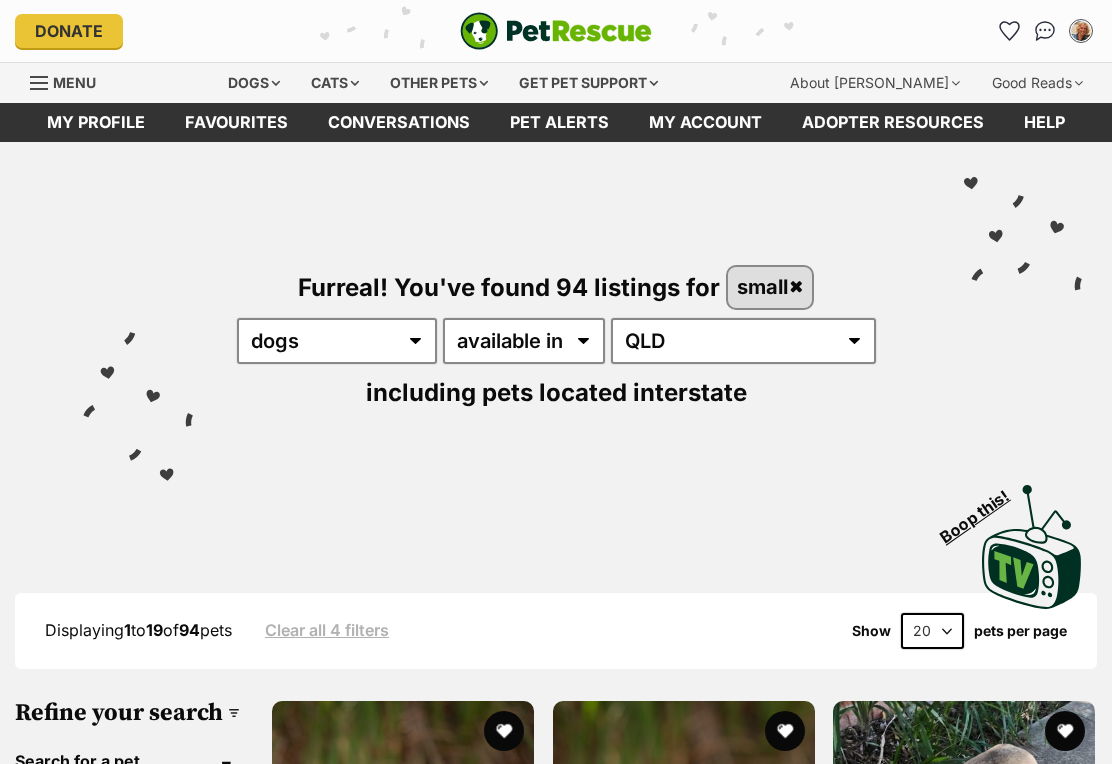 scroll, scrollTop: 0, scrollLeft: 0, axis: both 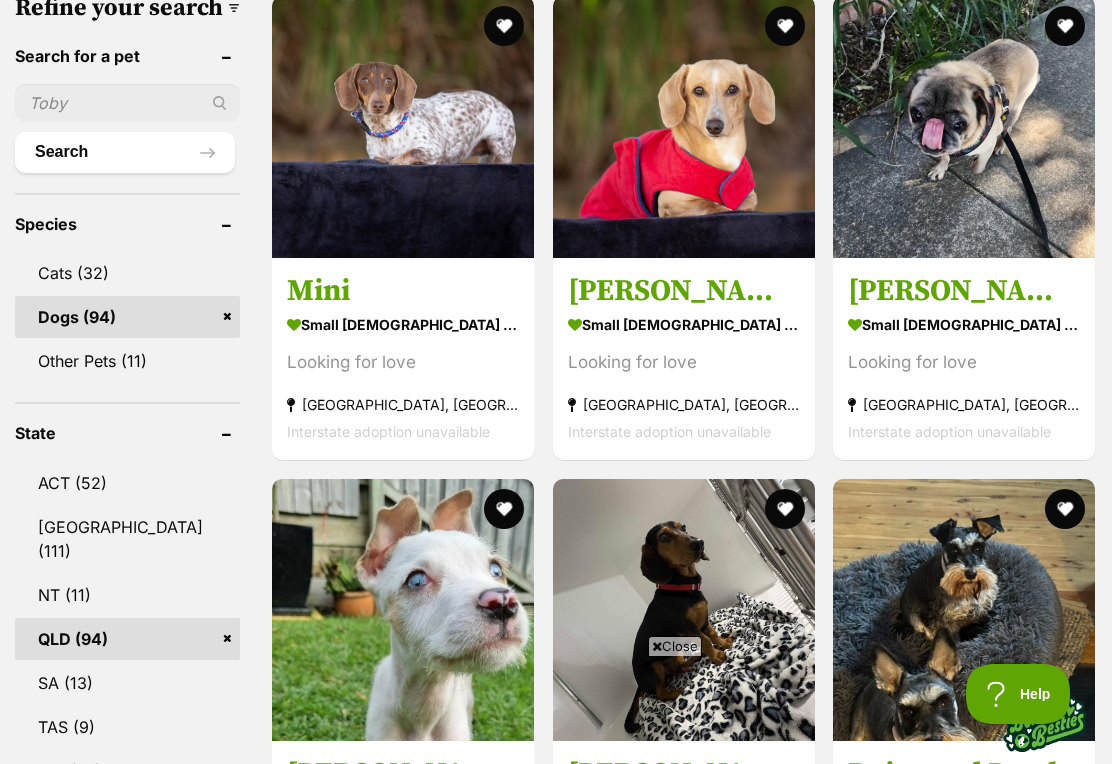 click on "Close" at bounding box center (675, 646) 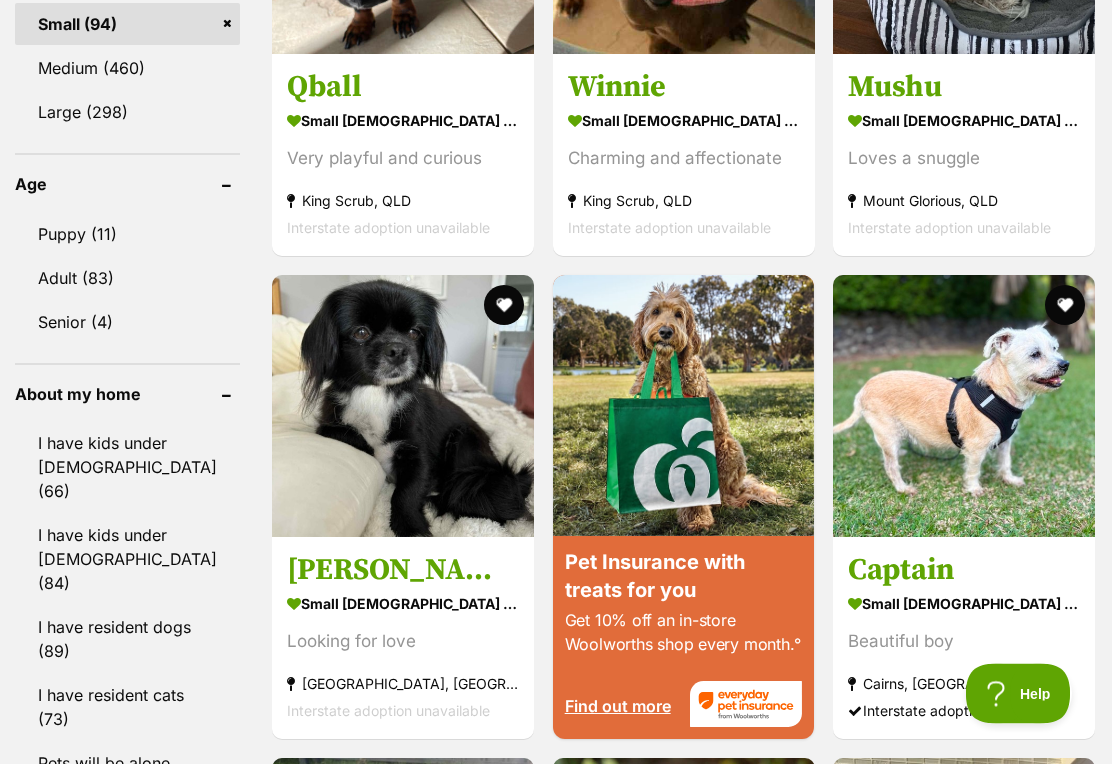 scroll, scrollTop: 2068, scrollLeft: 0, axis: vertical 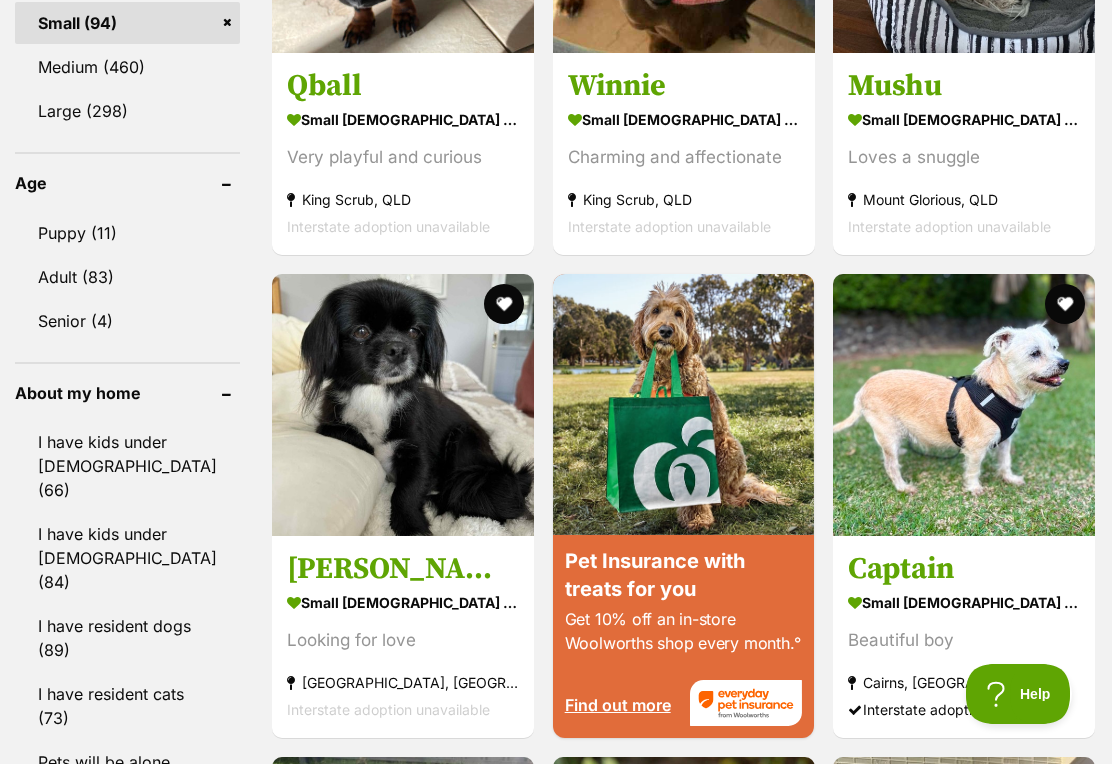 click at bounding box center [403, 405] 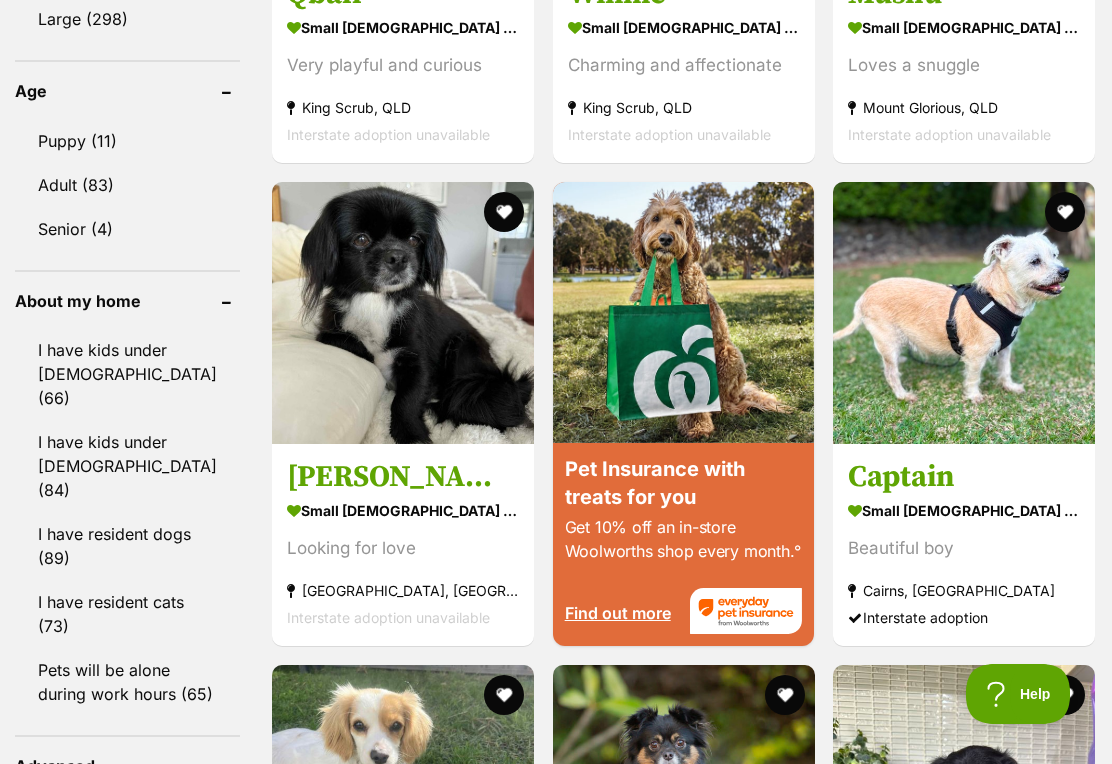 scroll, scrollTop: 2158, scrollLeft: 0, axis: vertical 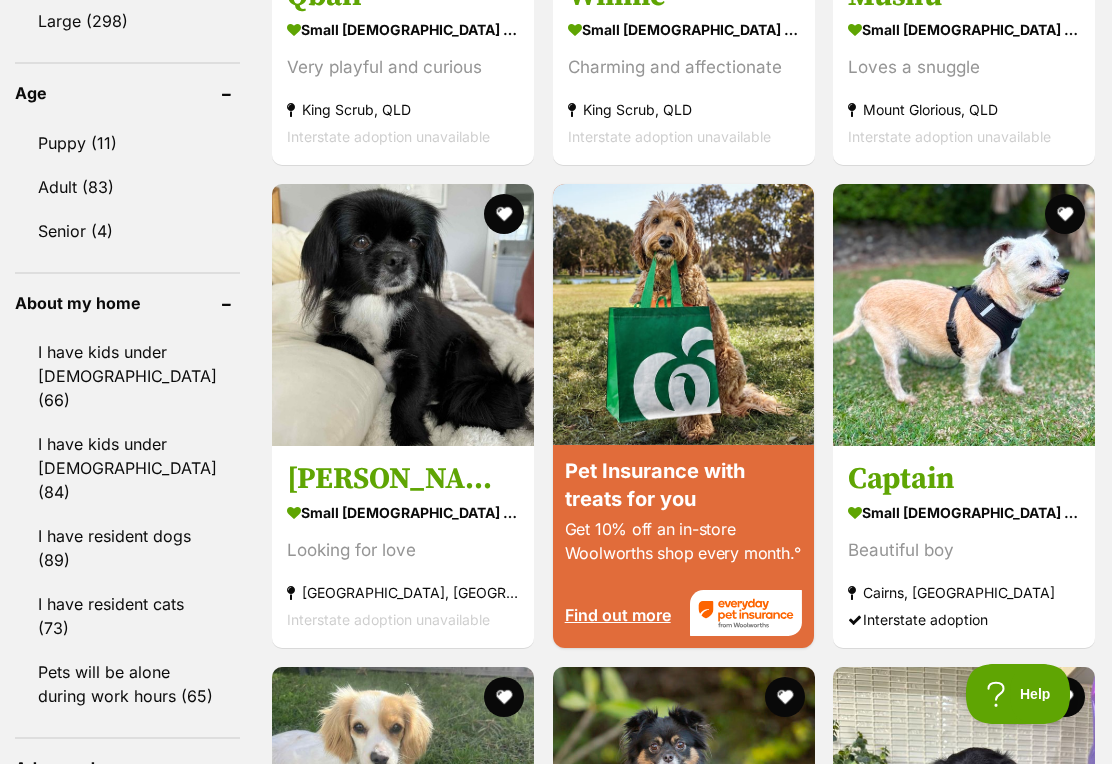 click at bounding box center (504, 214) 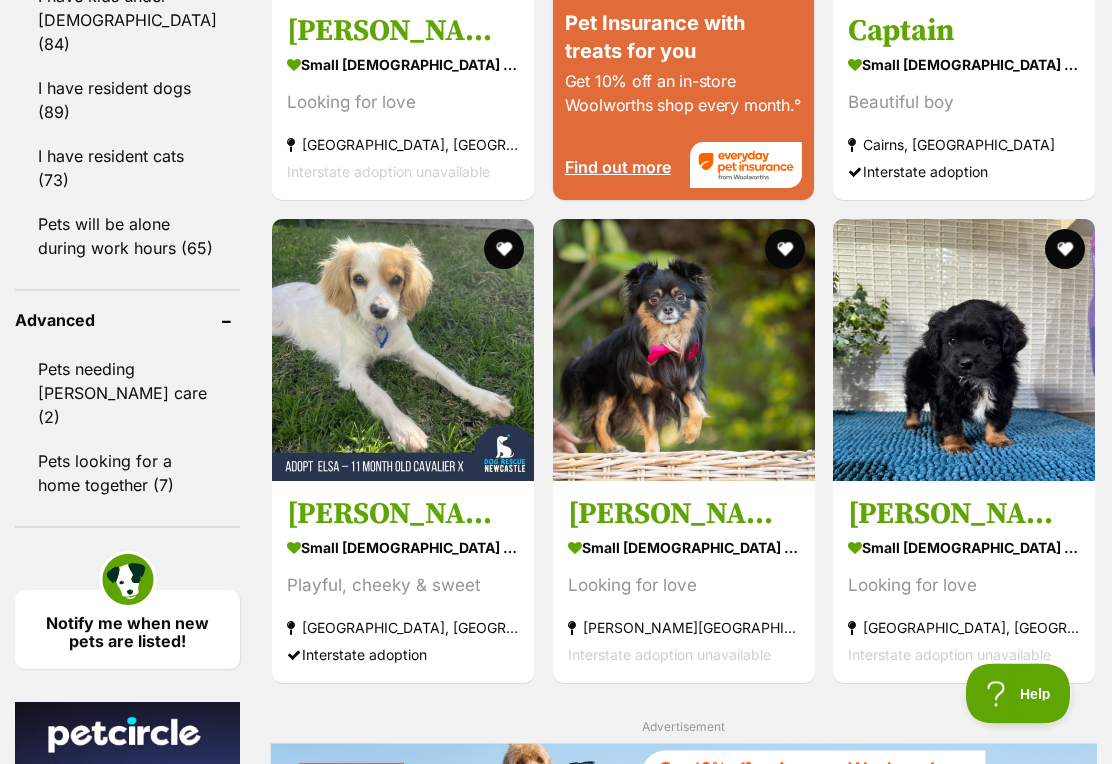 scroll, scrollTop: 2606, scrollLeft: 0, axis: vertical 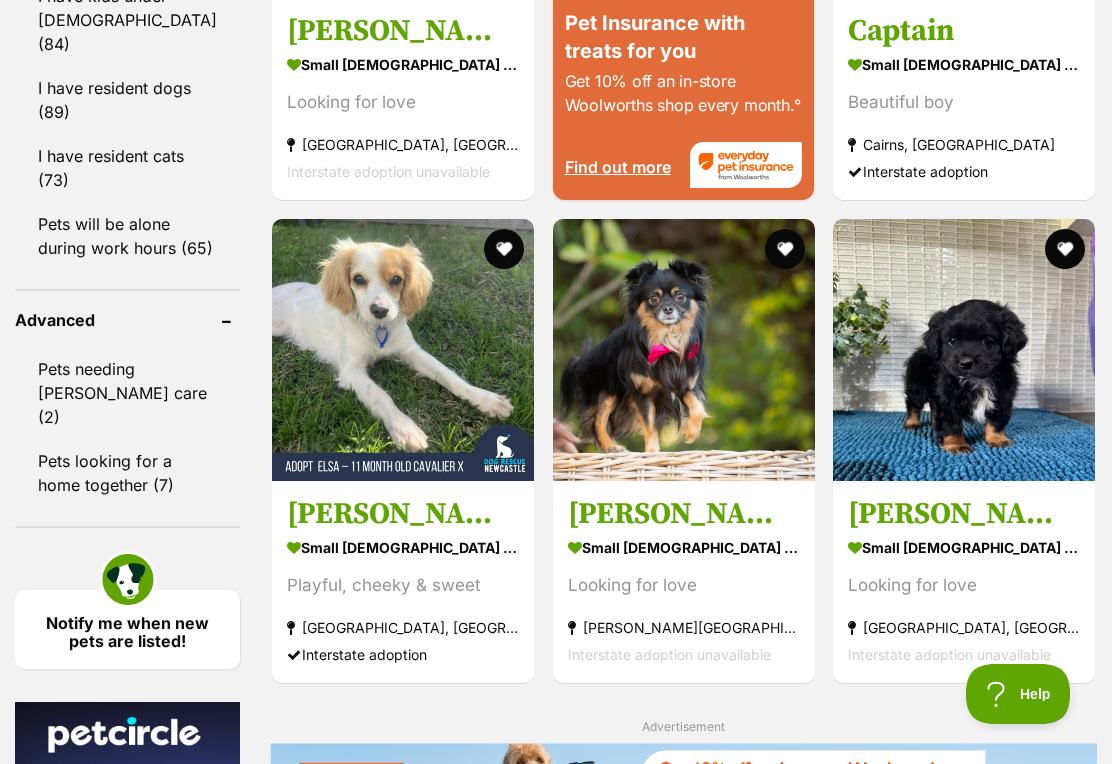 click at bounding box center (684, 350) 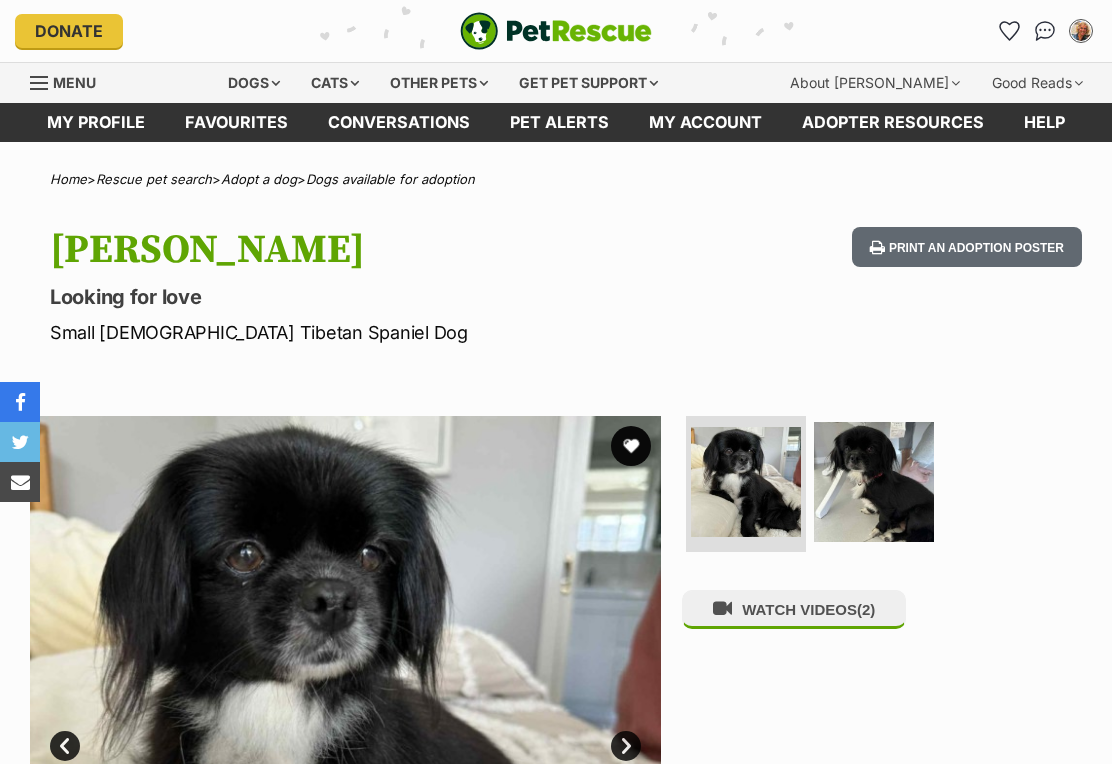 scroll, scrollTop: 0, scrollLeft: 0, axis: both 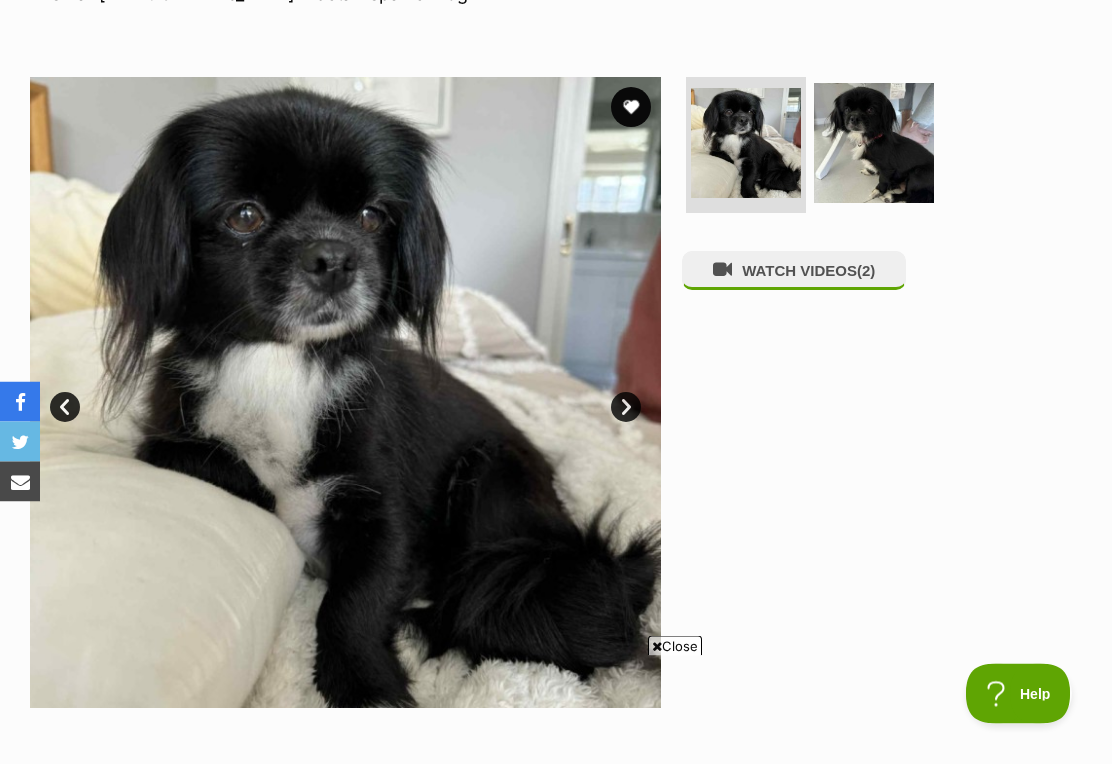 click on "WATCH VIDEOS
(2)" at bounding box center [794, 271] 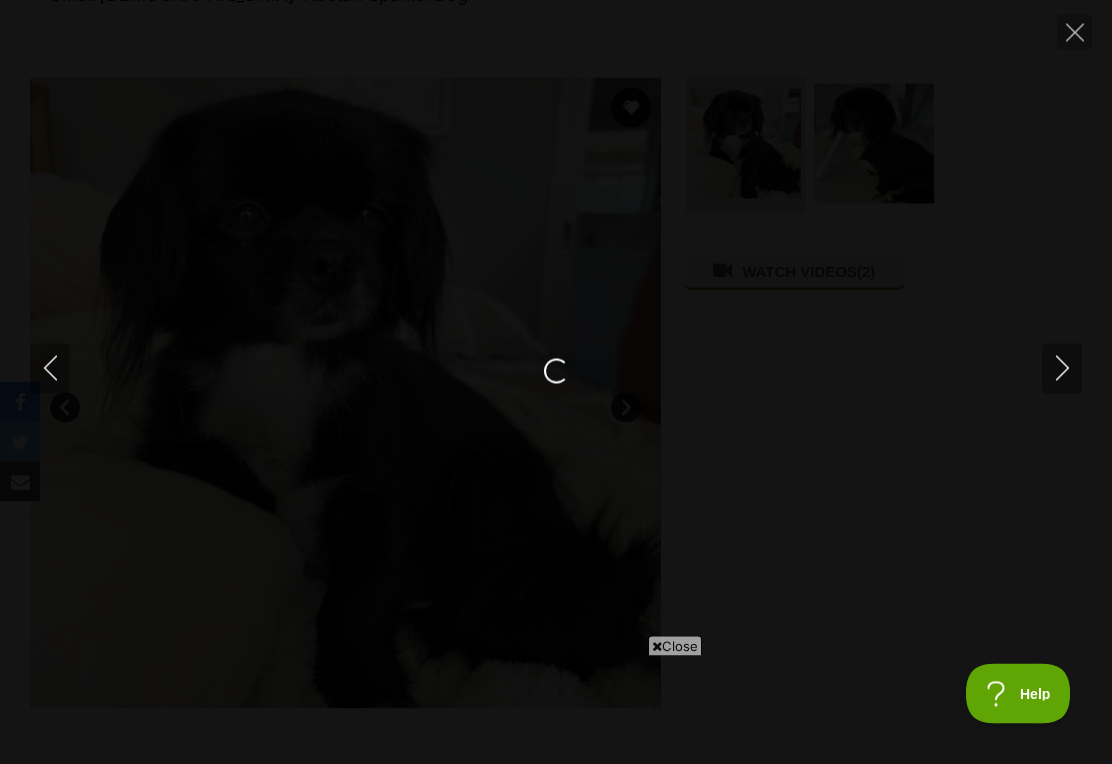 scroll, scrollTop: 339, scrollLeft: 0, axis: vertical 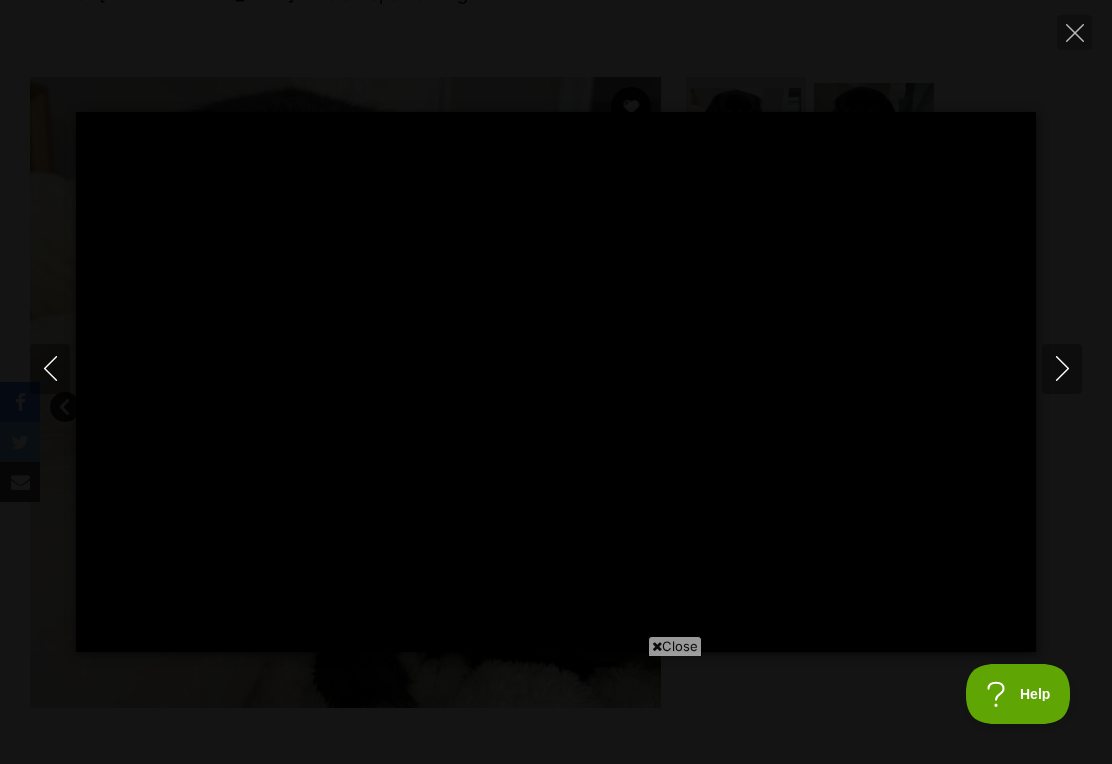 type on "100" 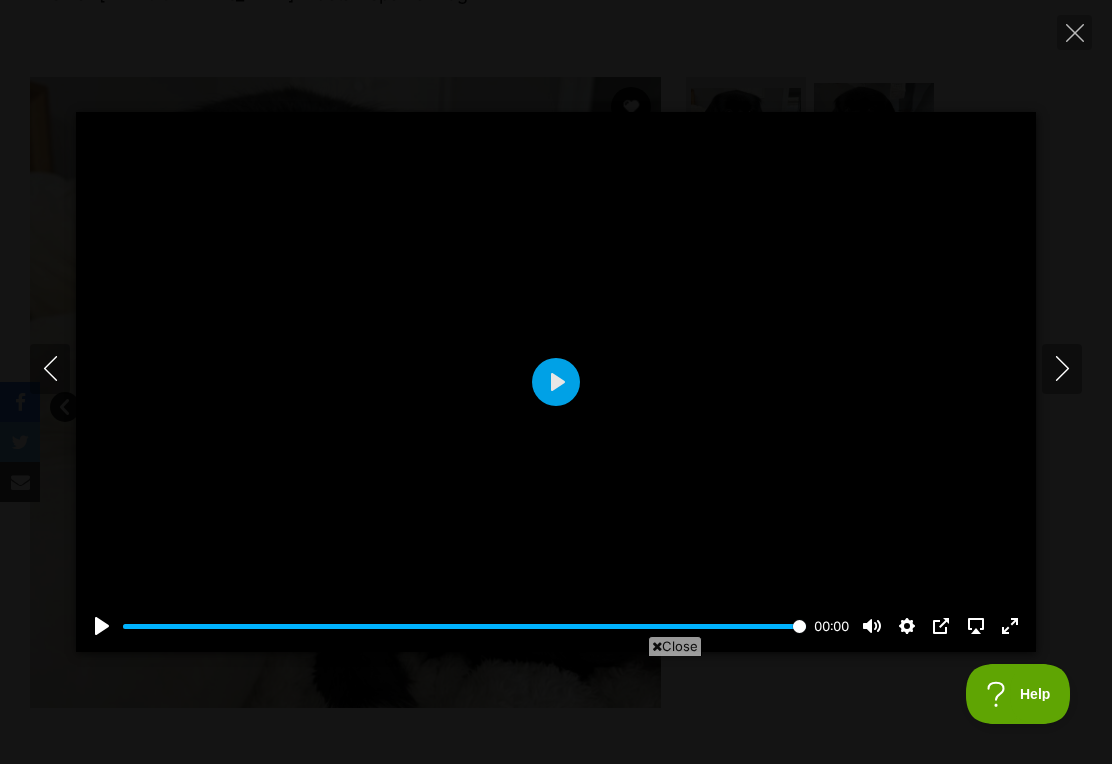 click on "Pause Play % buffered 00:00 00:00 Unmute Mute Disable captions Enable captions Settings Captions Disabled Quality undefined Speed Normal Captions Go back to previous menu Quality Go back to previous menu Speed Go back to previous menu 0.5× 0.75× Normal 1.25× 1.5× 1.75× 2× 4× PIP AirPlay Exit fullscreen Enter fullscreen Play" at bounding box center (556, 382) 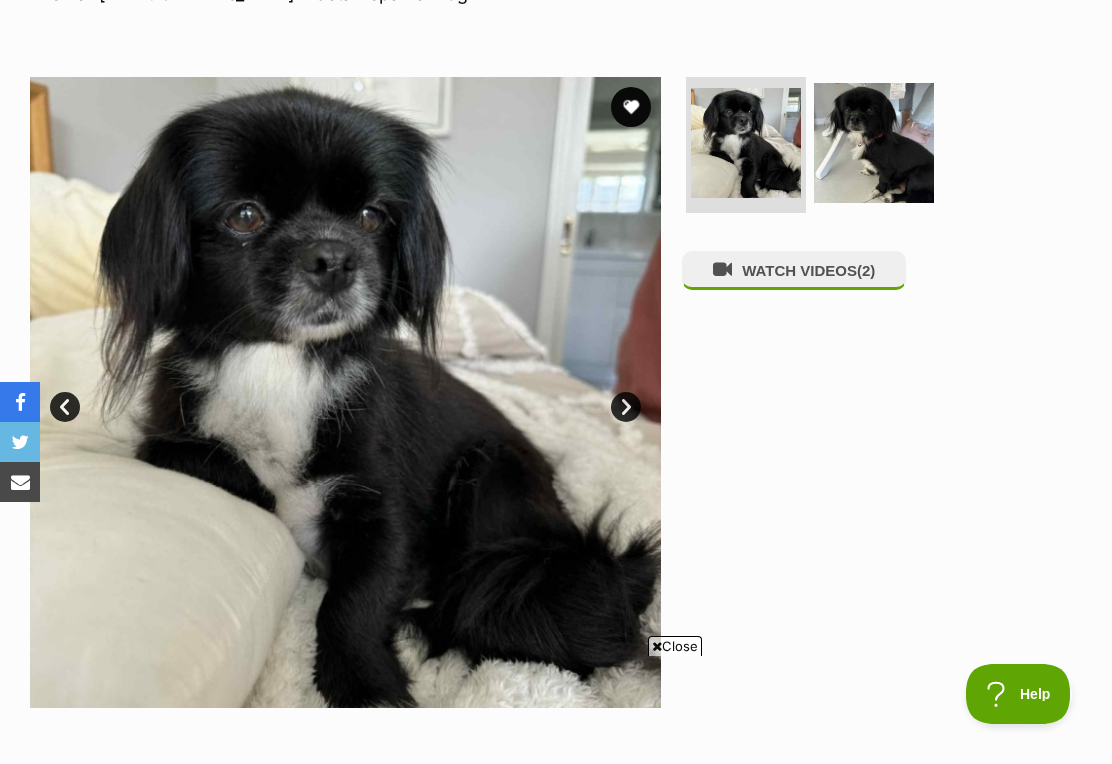click at bounding box center (874, 143) 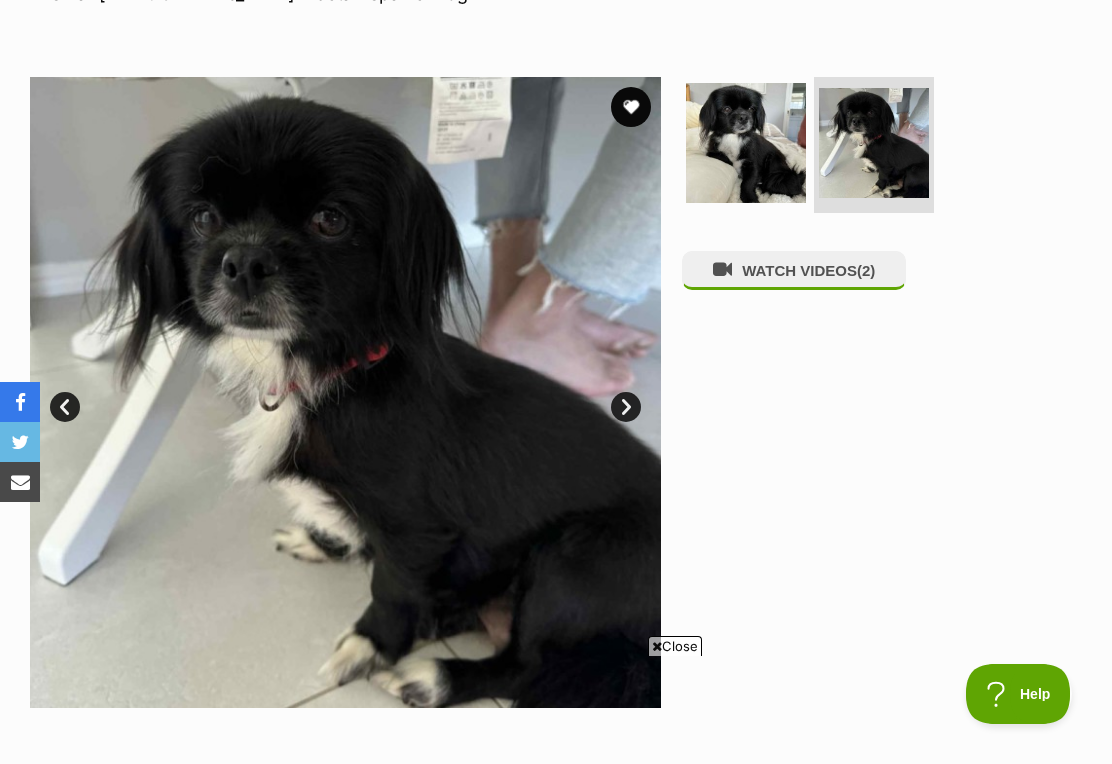 click on "WATCH VIDEOS
(2)" at bounding box center (794, 270) 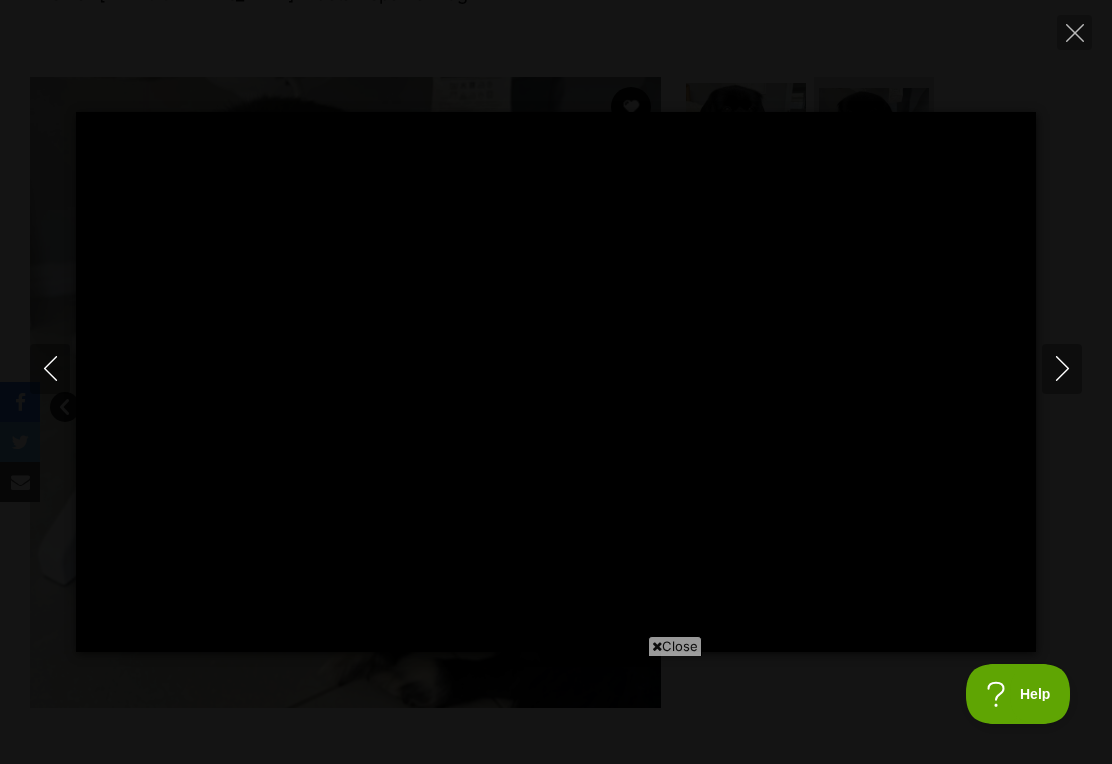 type on "100" 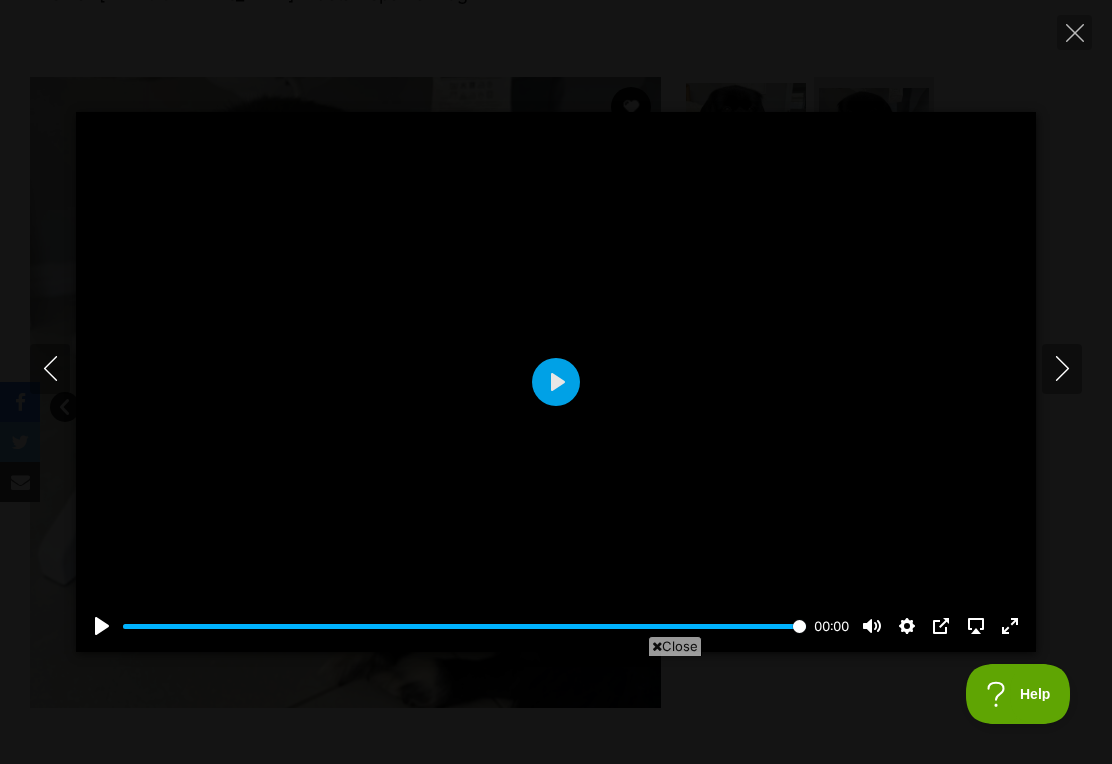 click 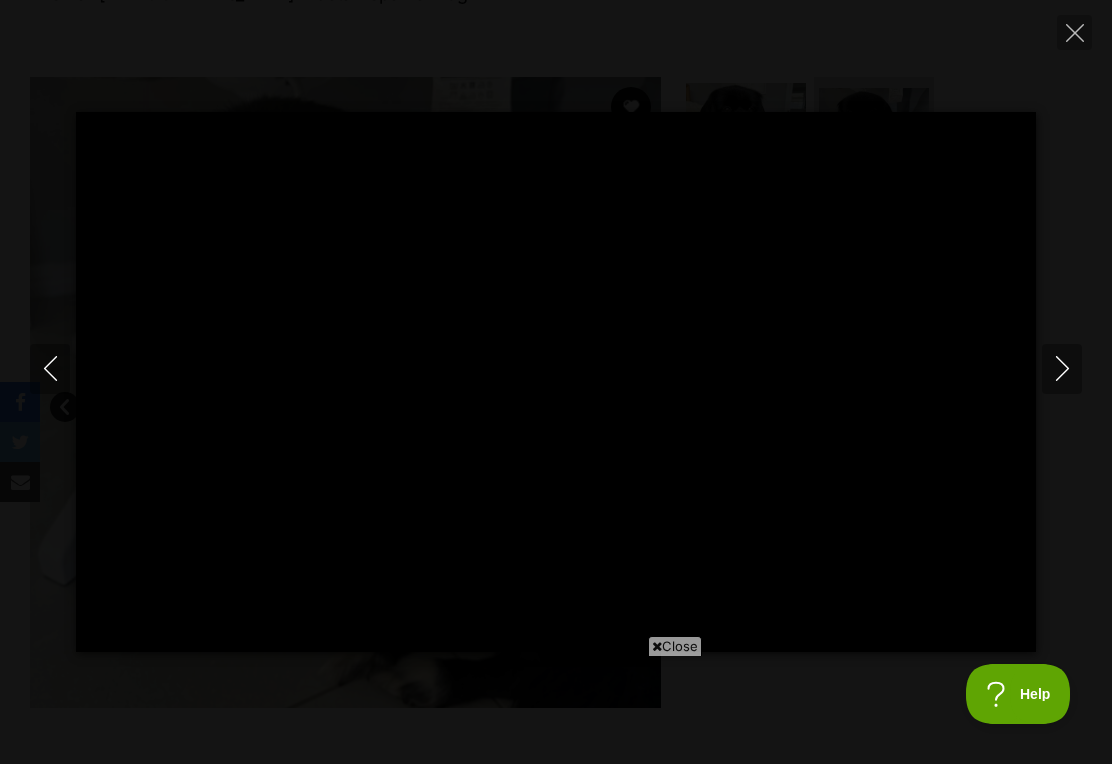 type on "100" 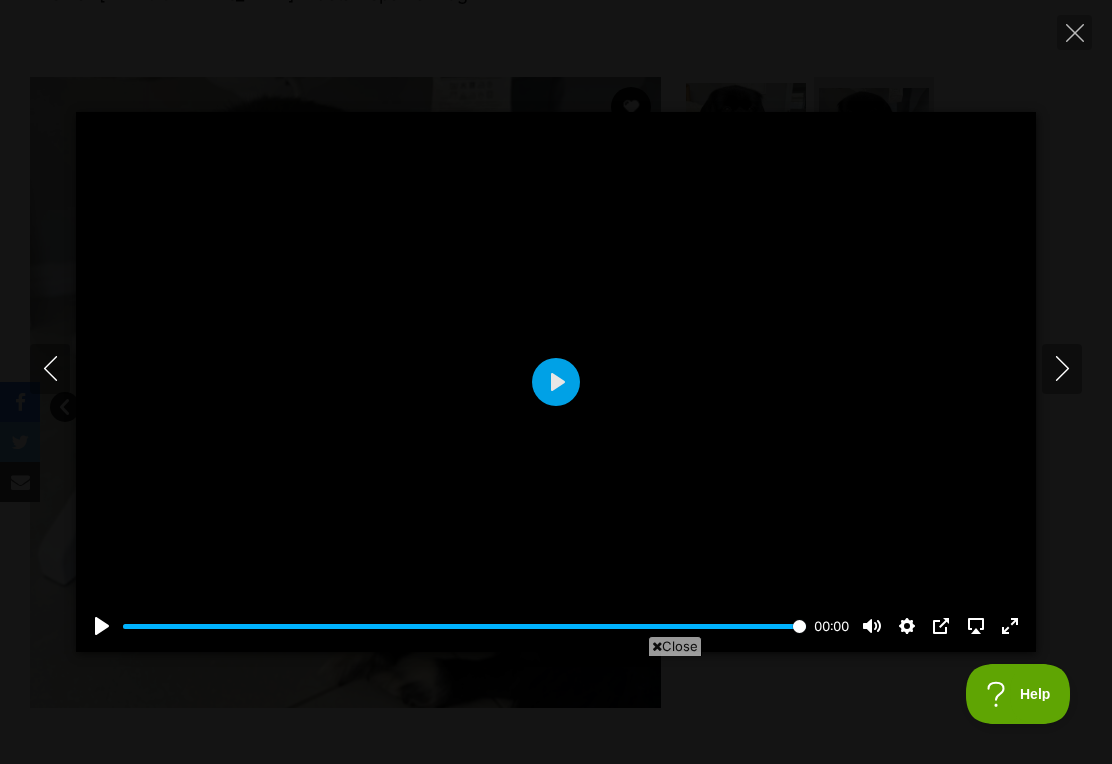 click at bounding box center (1074, 32) 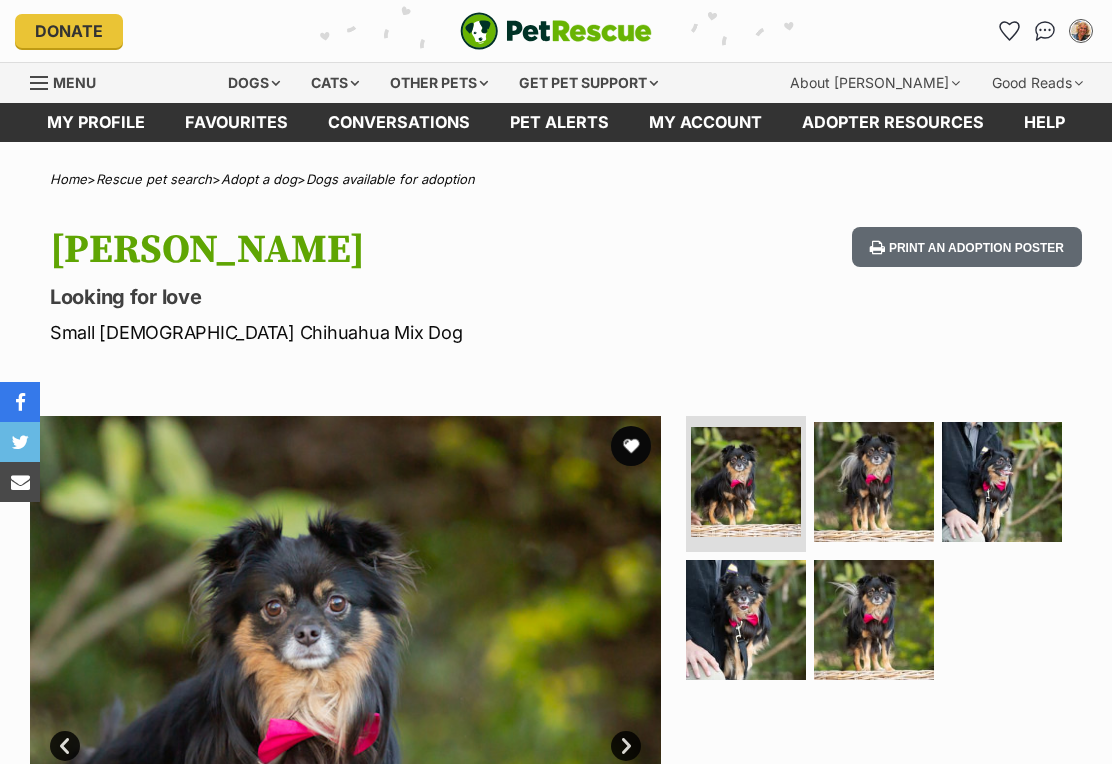 scroll, scrollTop: 0, scrollLeft: 0, axis: both 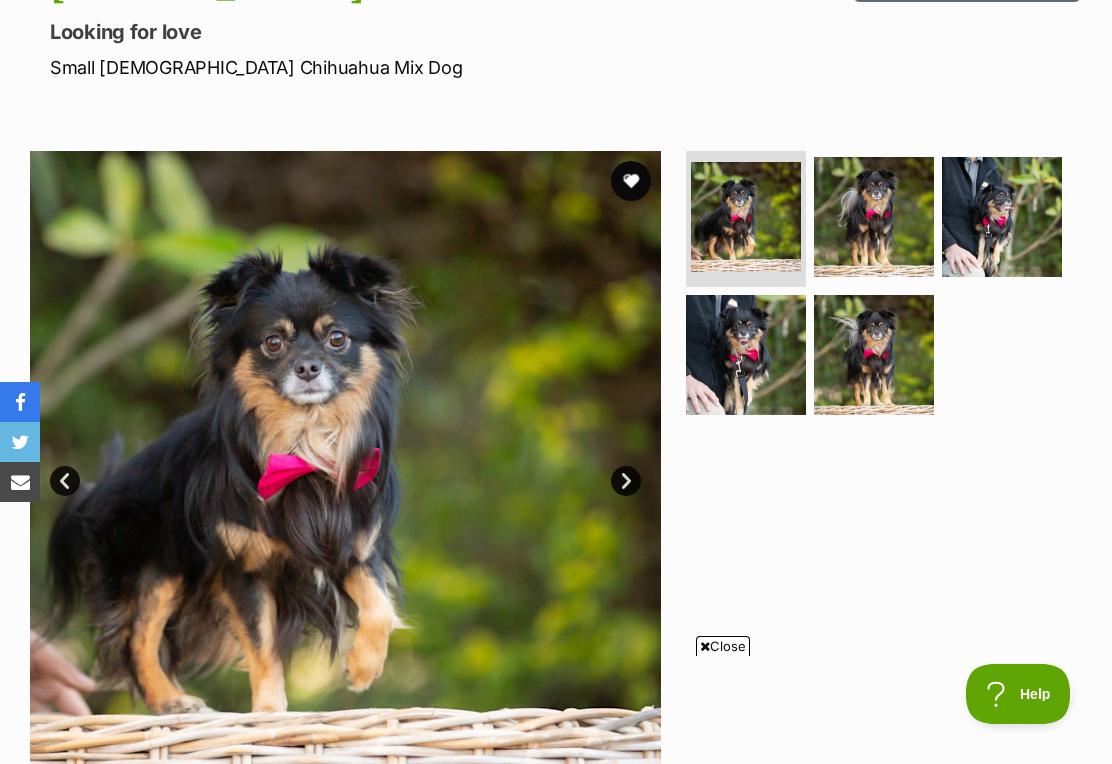 click on "Next" at bounding box center (626, 481) 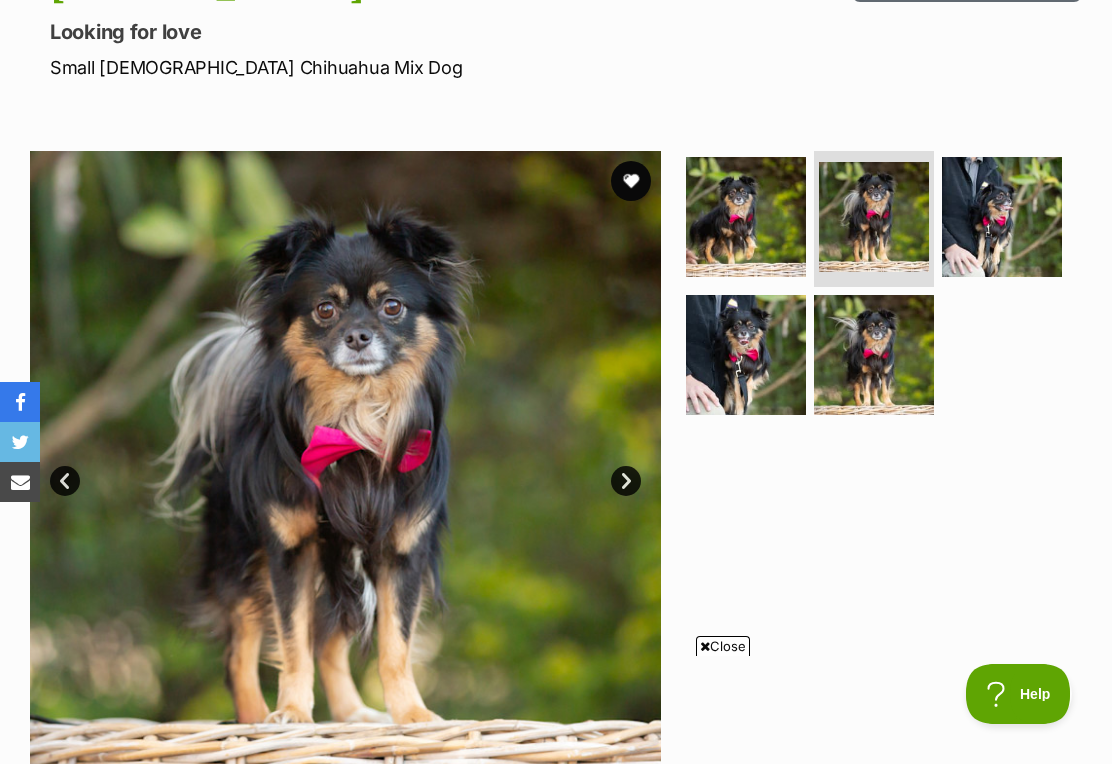 click on "Next" at bounding box center [626, 481] 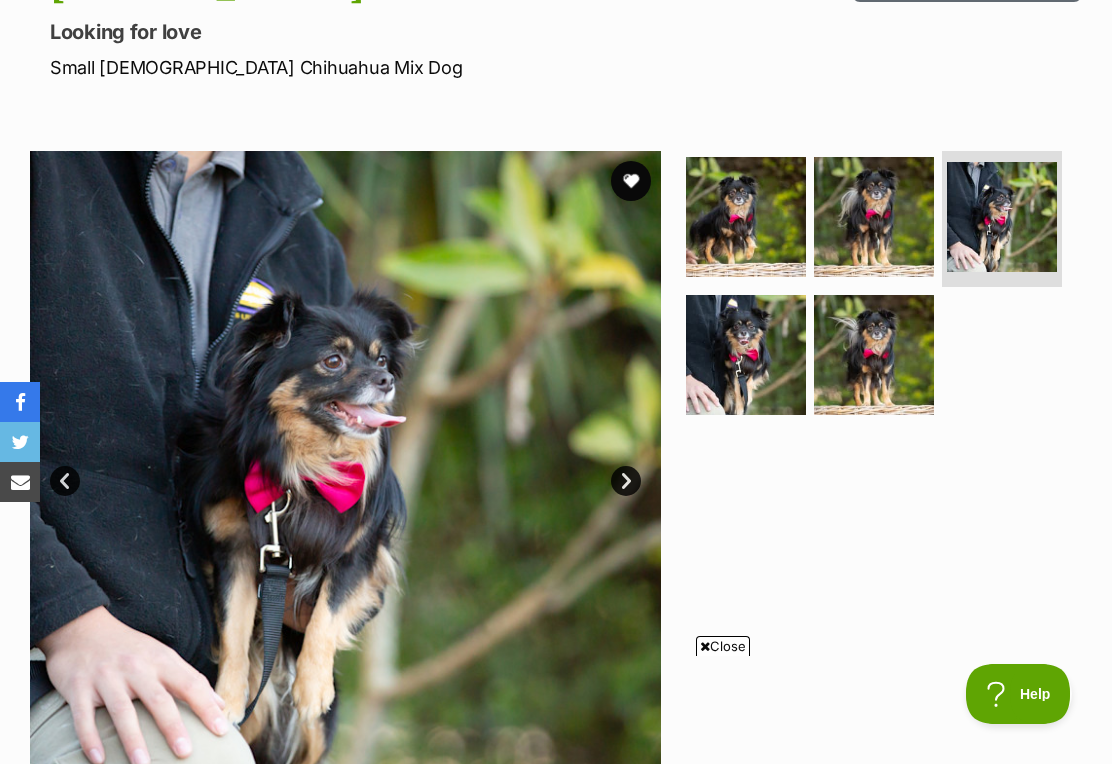 scroll, scrollTop: 0, scrollLeft: 0, axis: both 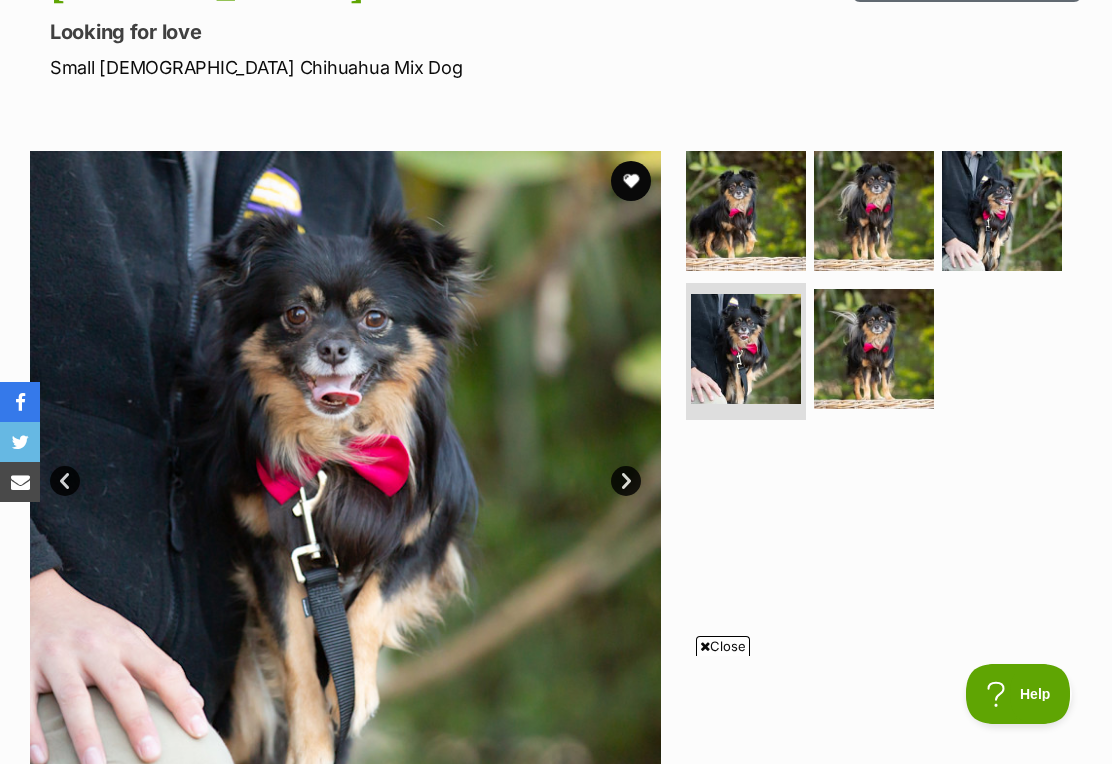 click on "Next" at bounding box center (626, 481) 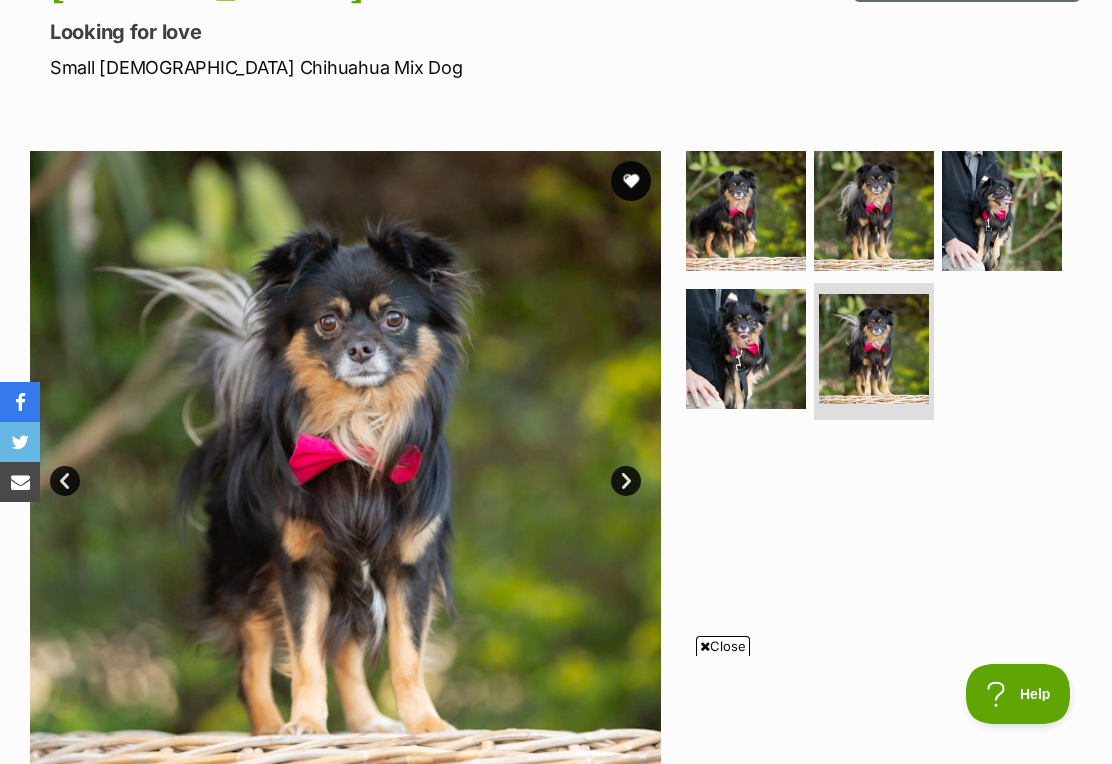 click on "Next" at bounding box center [626, 481] 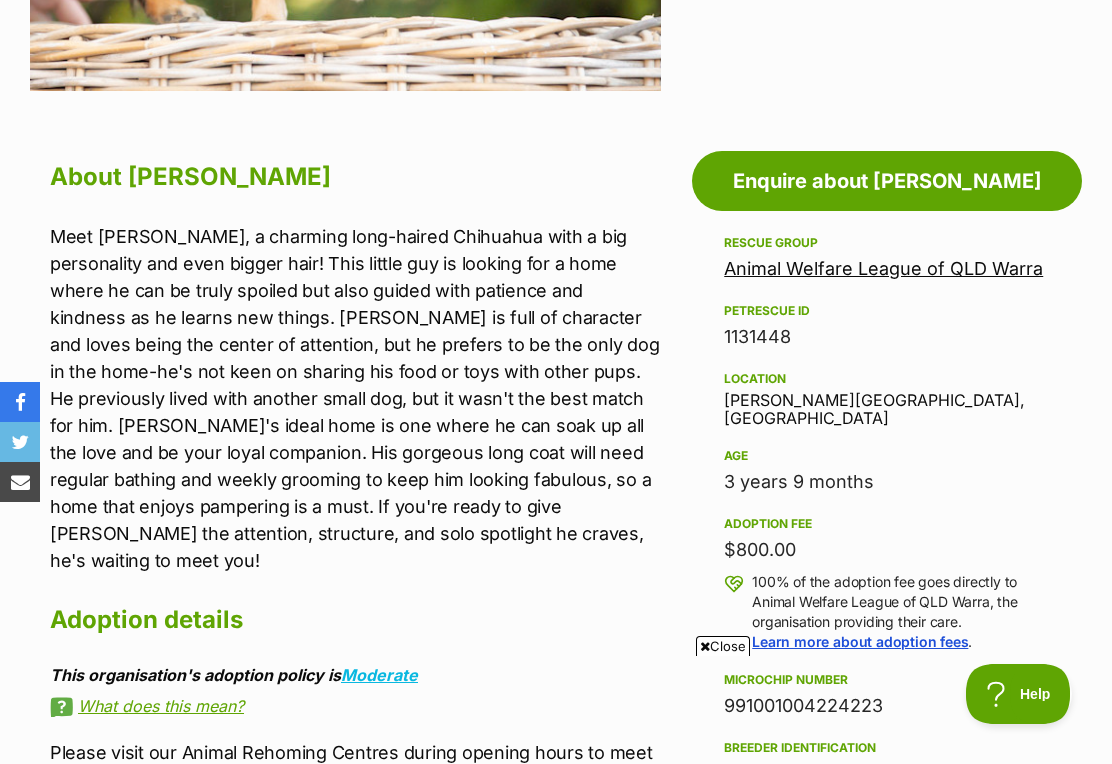 scroll, scrollTop: 955, scrollLeft: 0, axis: vertical 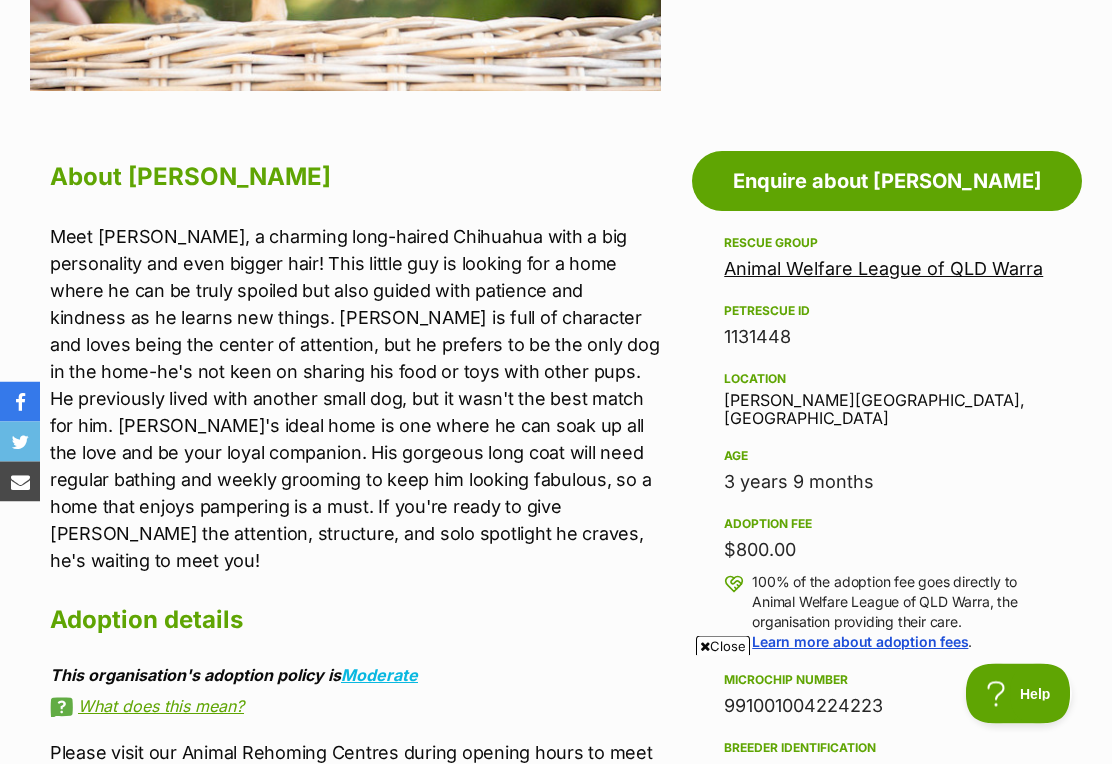 click on "Animal Welfare League of QLD Warra" at bounding box center (883, 269) 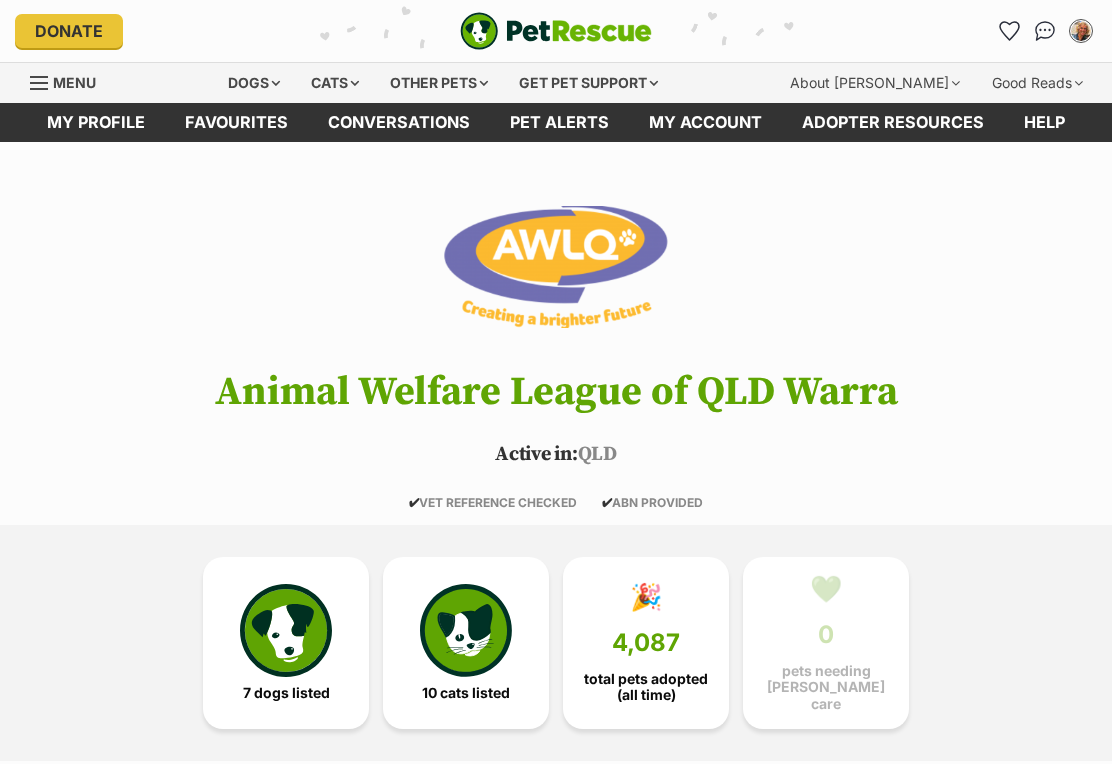 scroll, scrollTop: 0, scrollLeft: 0, axis: both 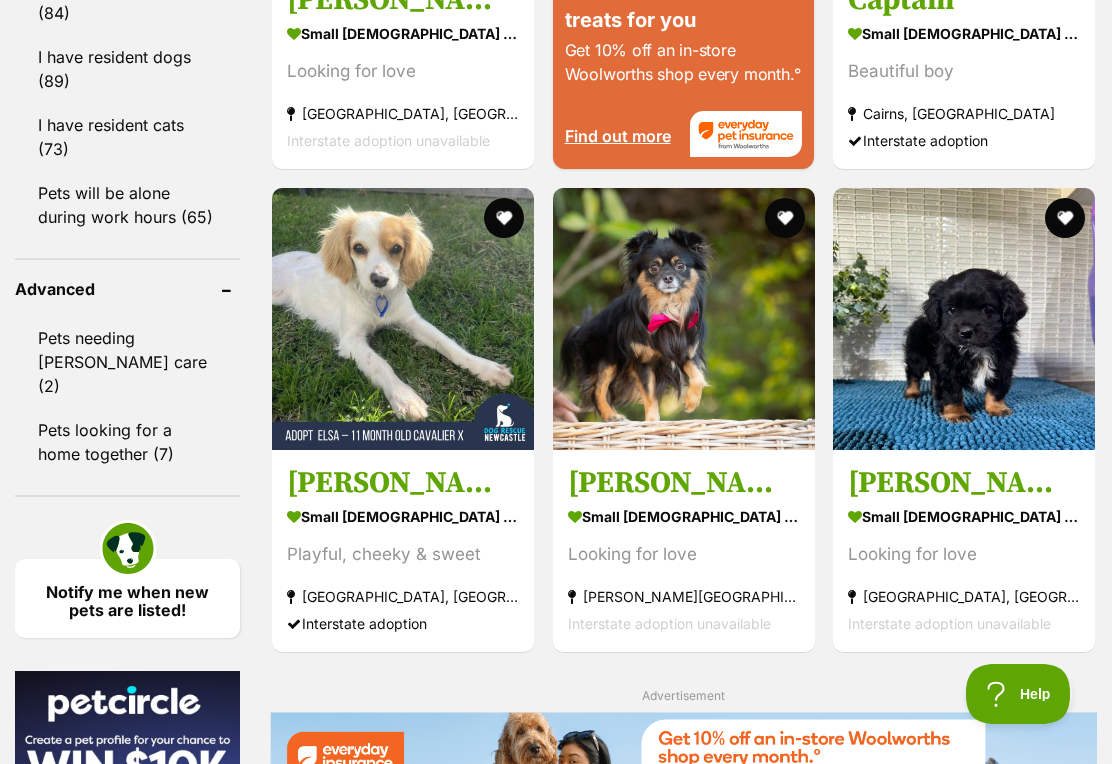 click at bounding box center [964, 319] 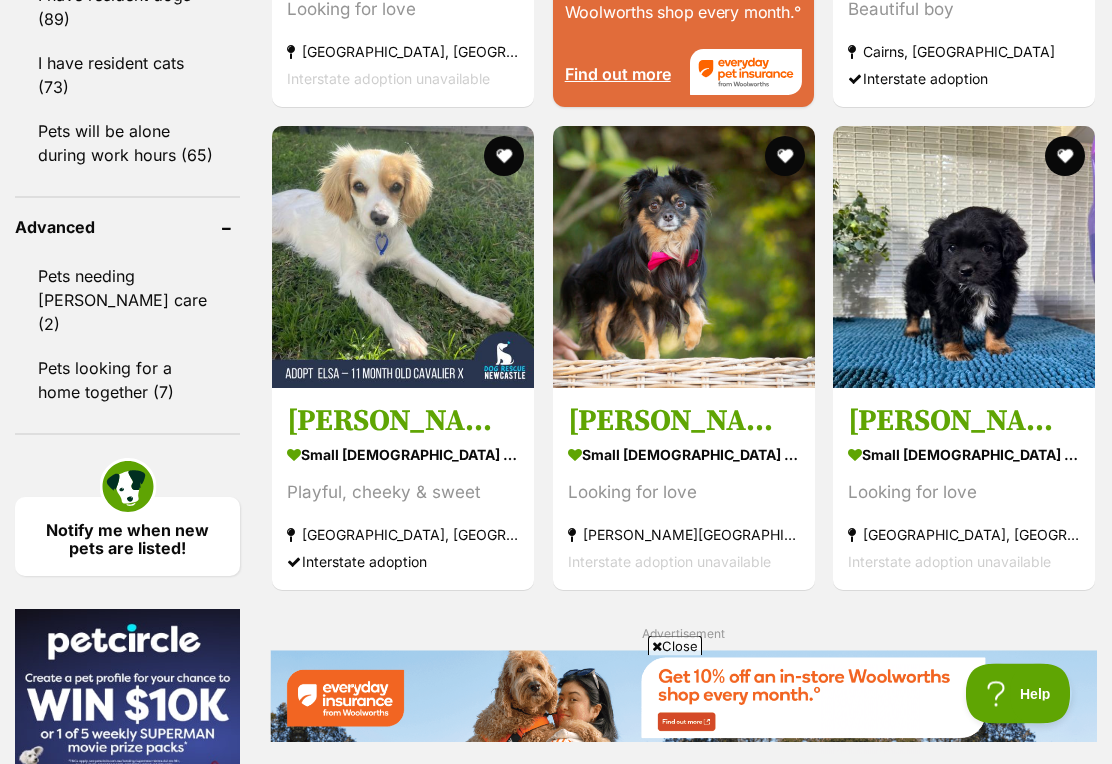 scroll, scrollTop: 0, scrollLeft: 0, axis: both 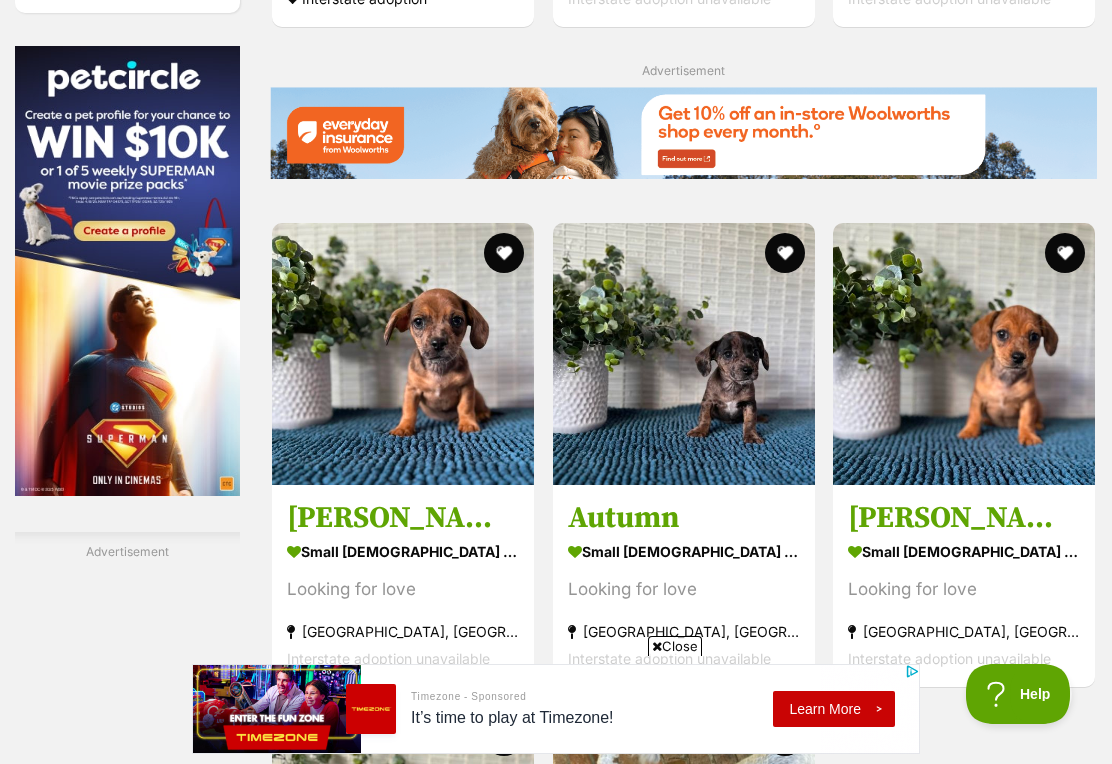 click on "Close" at bounding box center [675, 646] 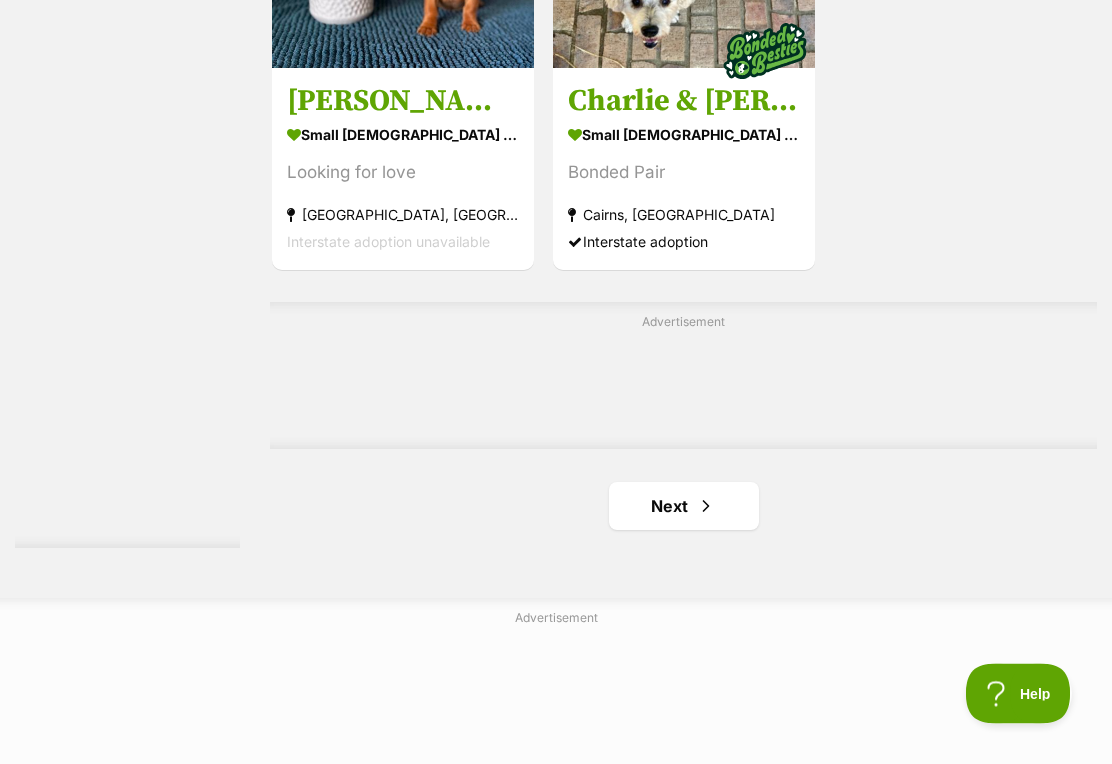 scroll, scrollTop: 4162, scrollLeft: 0, axis: vertical 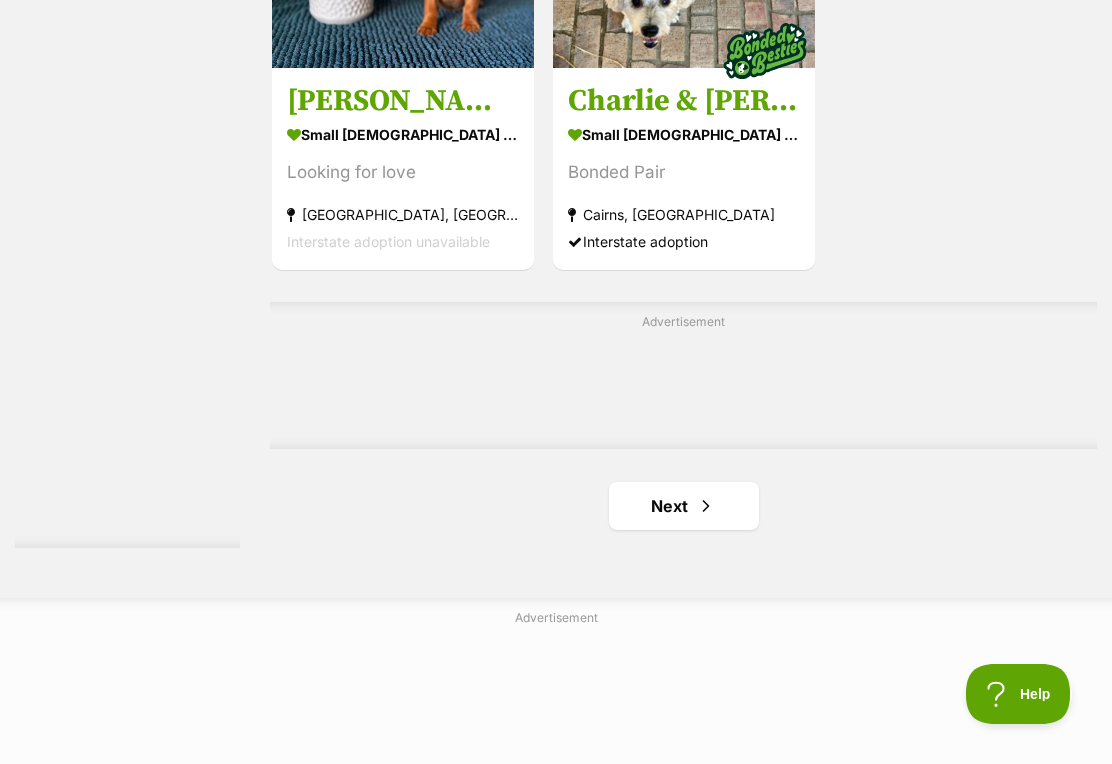 click at bounding box center (706, 506) 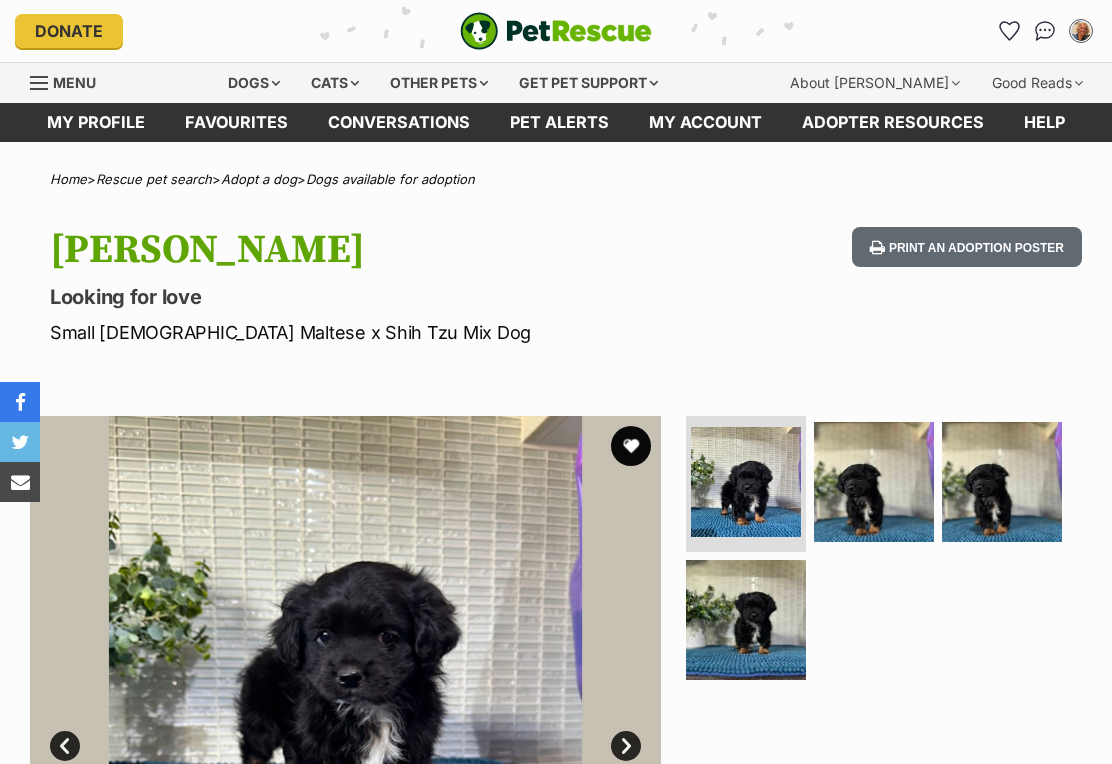 scroll, scrollTop: 0, scrollLeft: 0, axis: both 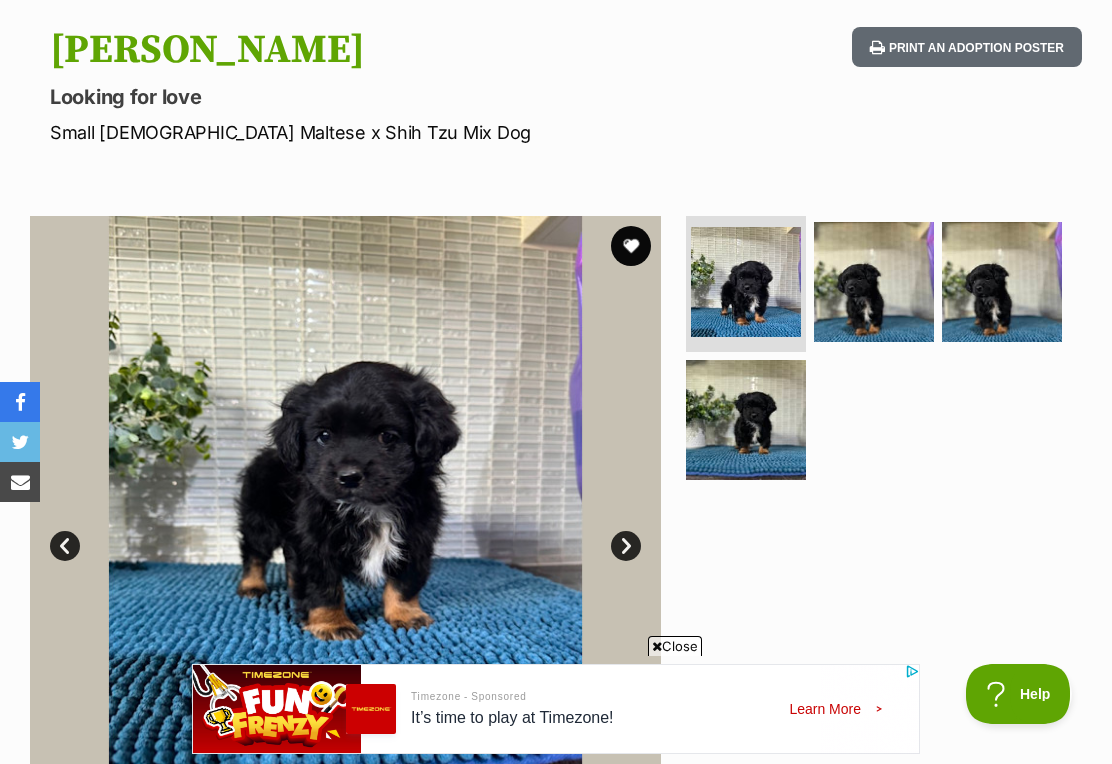 click on "Close" at bounding box center [675, 646] 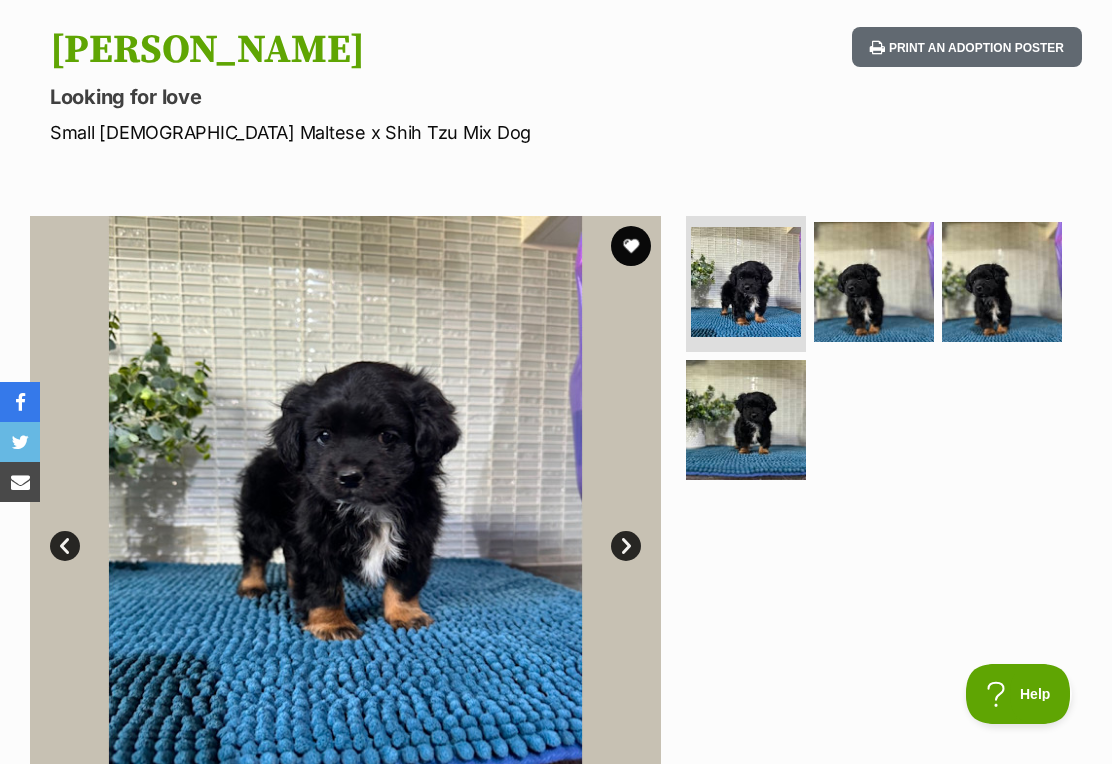 click on "Next" at bounding box center (626, 546) 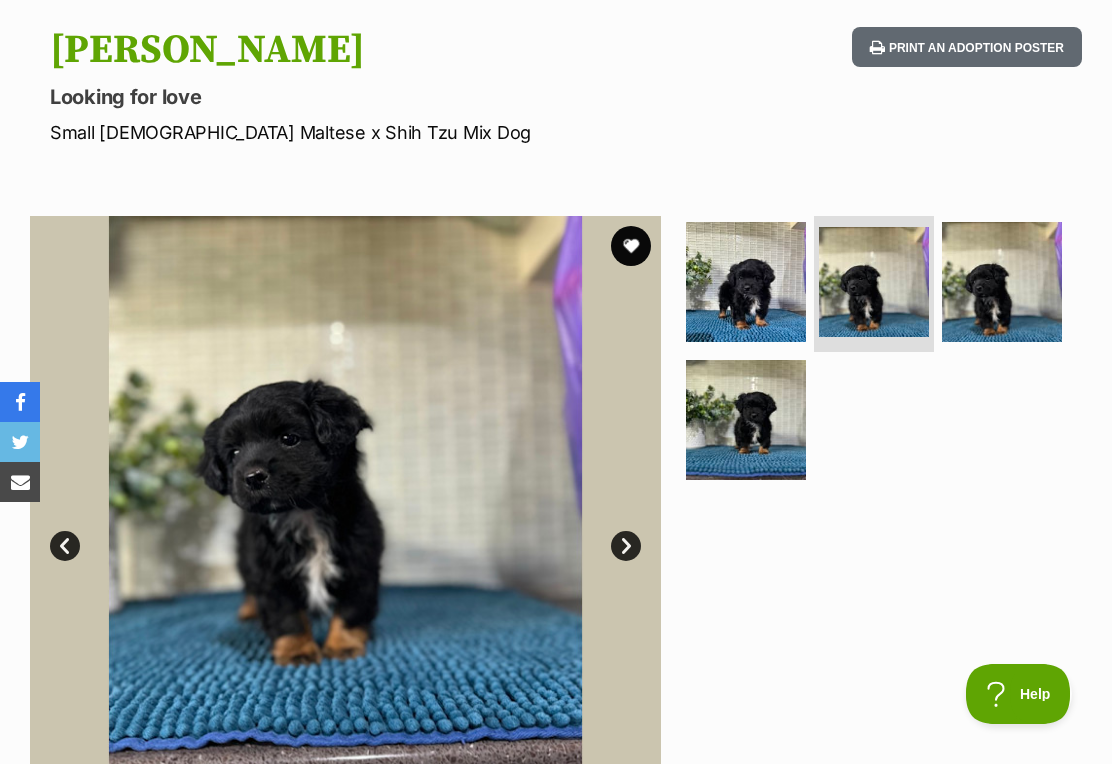 click on "Next" at bounding box center [626, 546] 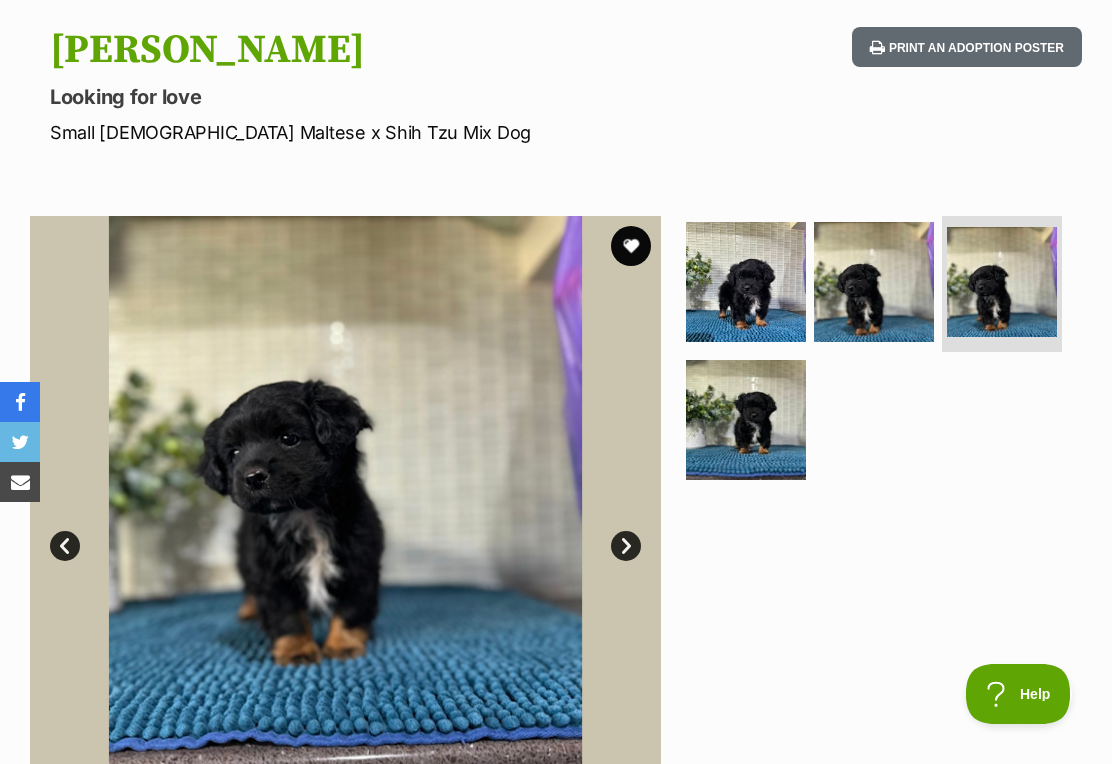 click on "Next" at bounding box center [626, 546] 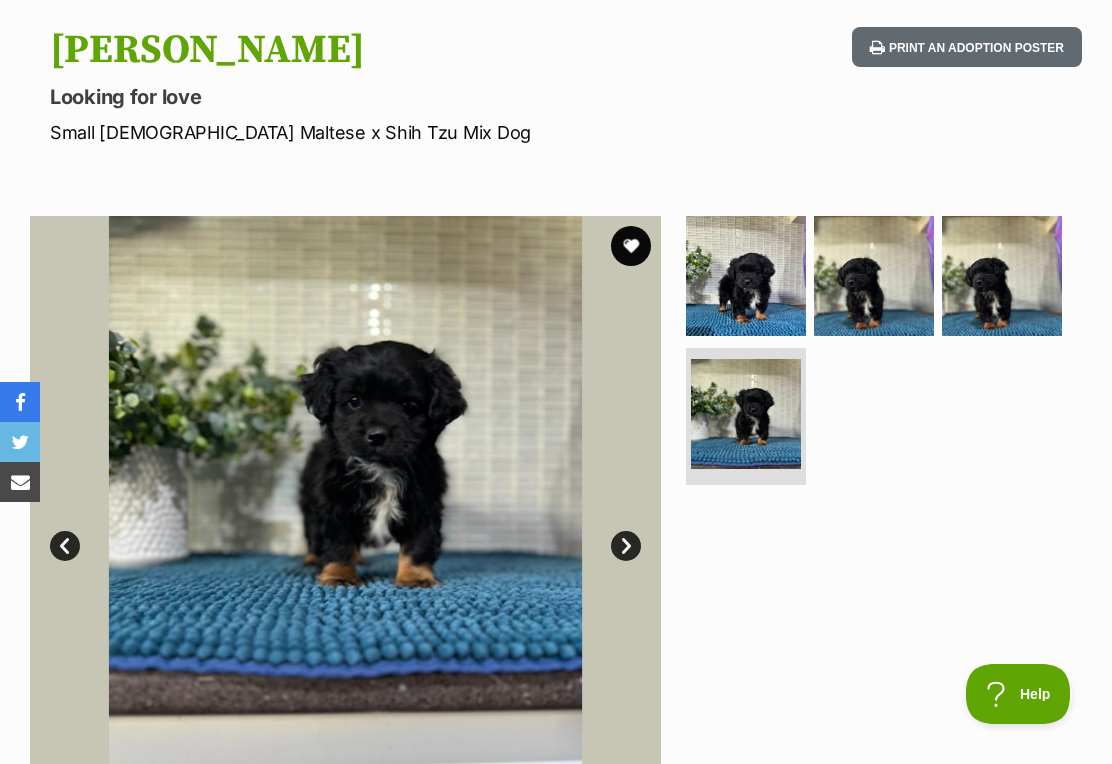 click on "Next" at bounding box center (626, 546) 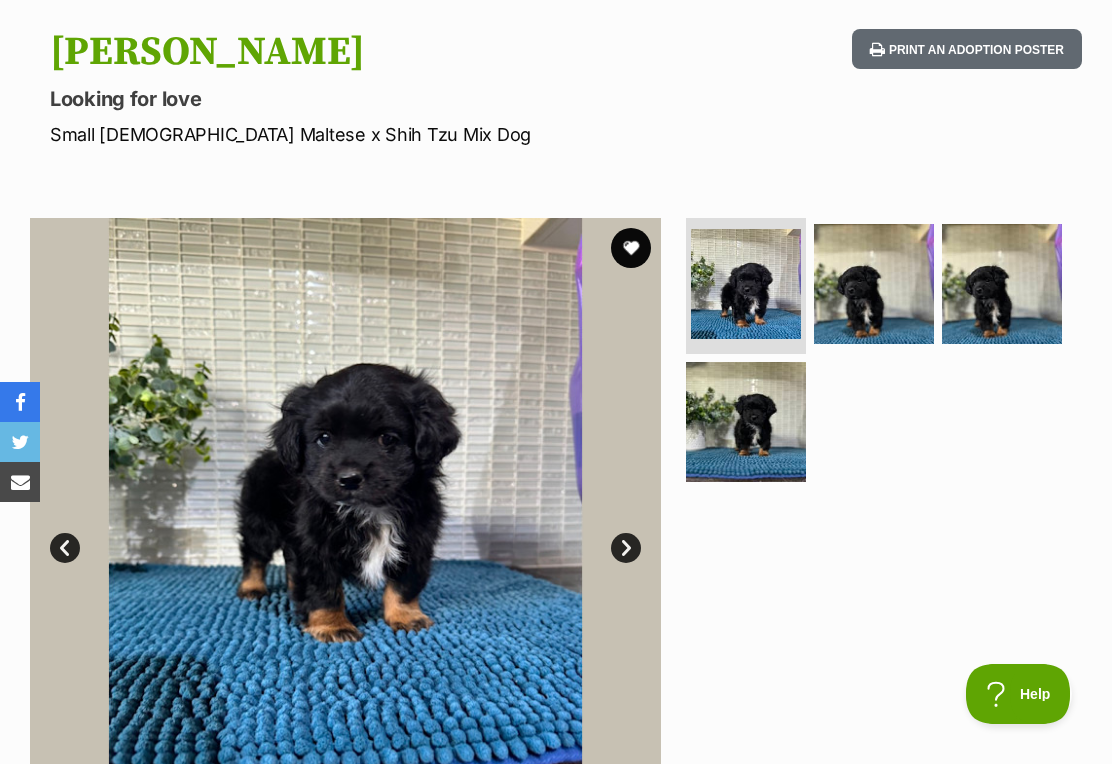 scroll, scrollTop: 197, scrollLeft: 0, axis: vertical 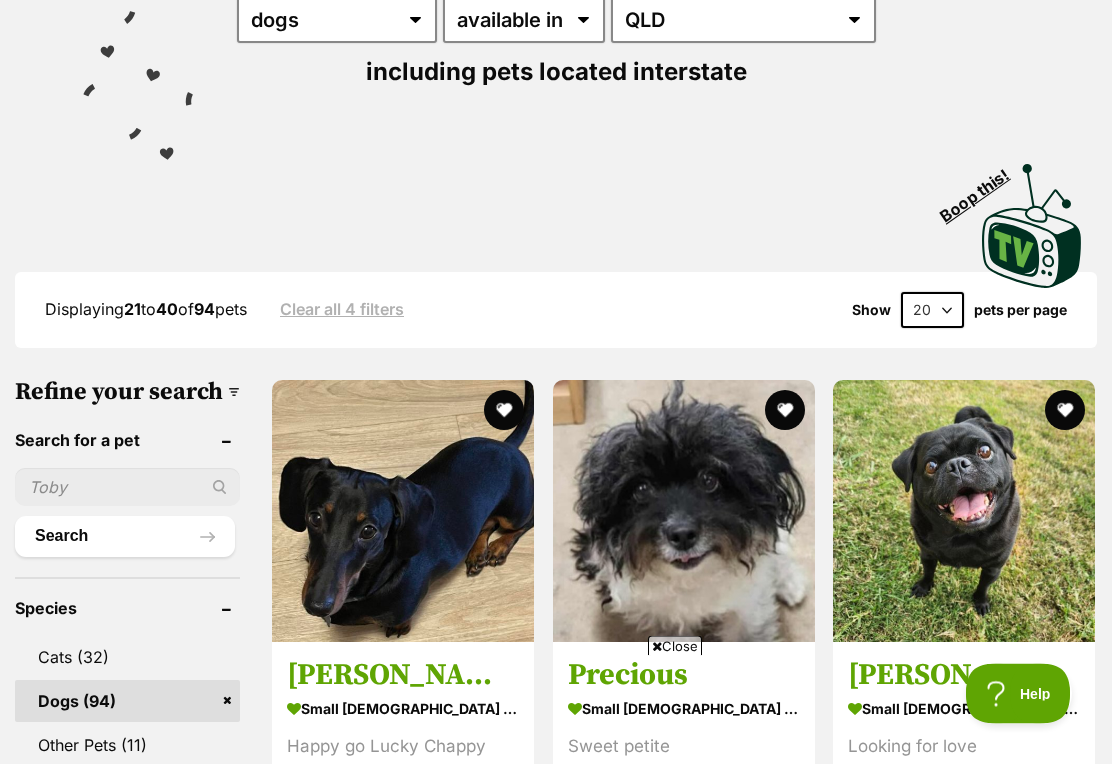 click on "Close" at bounding box center (675, 646) 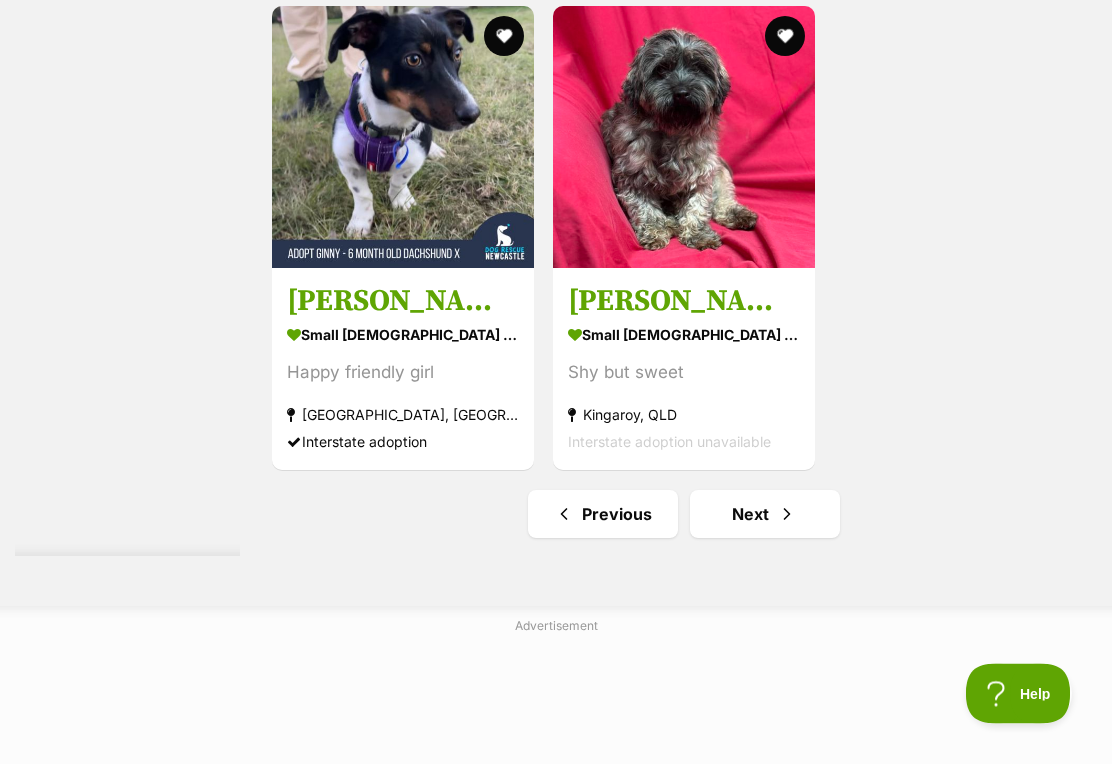 scroll, scrollTop: 4154, scrollLeft: 0, axis: vertical 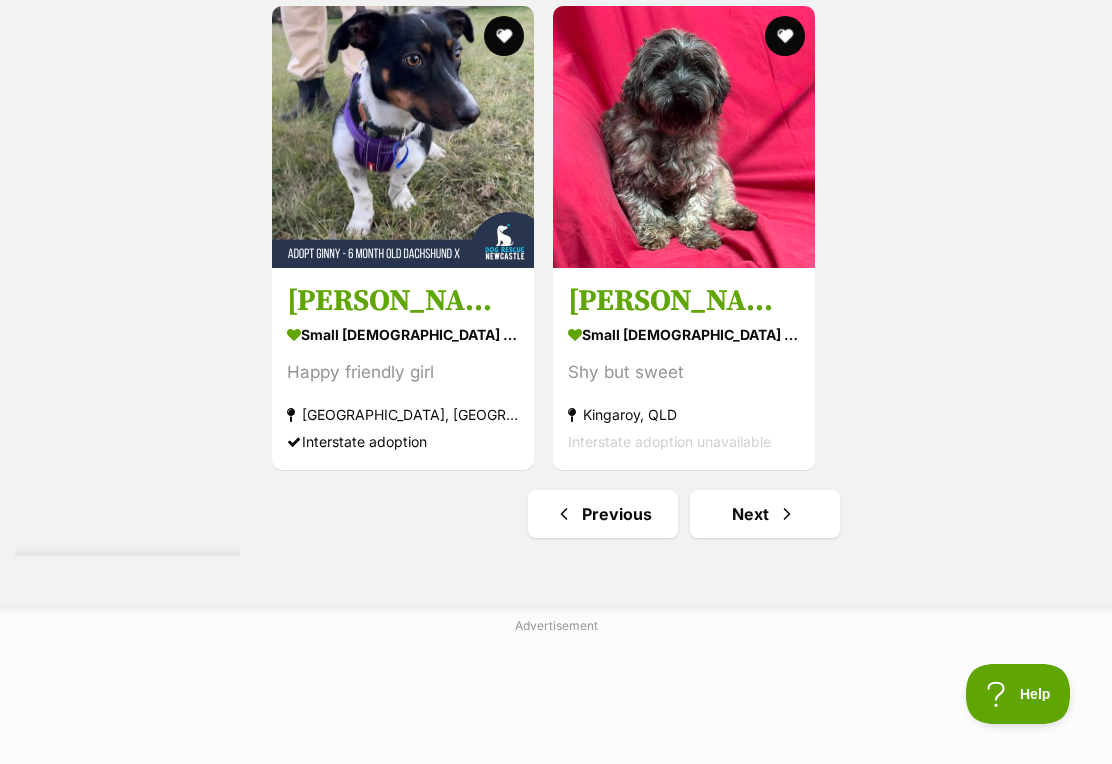 click on "Next" at bounding box center [765, 514] 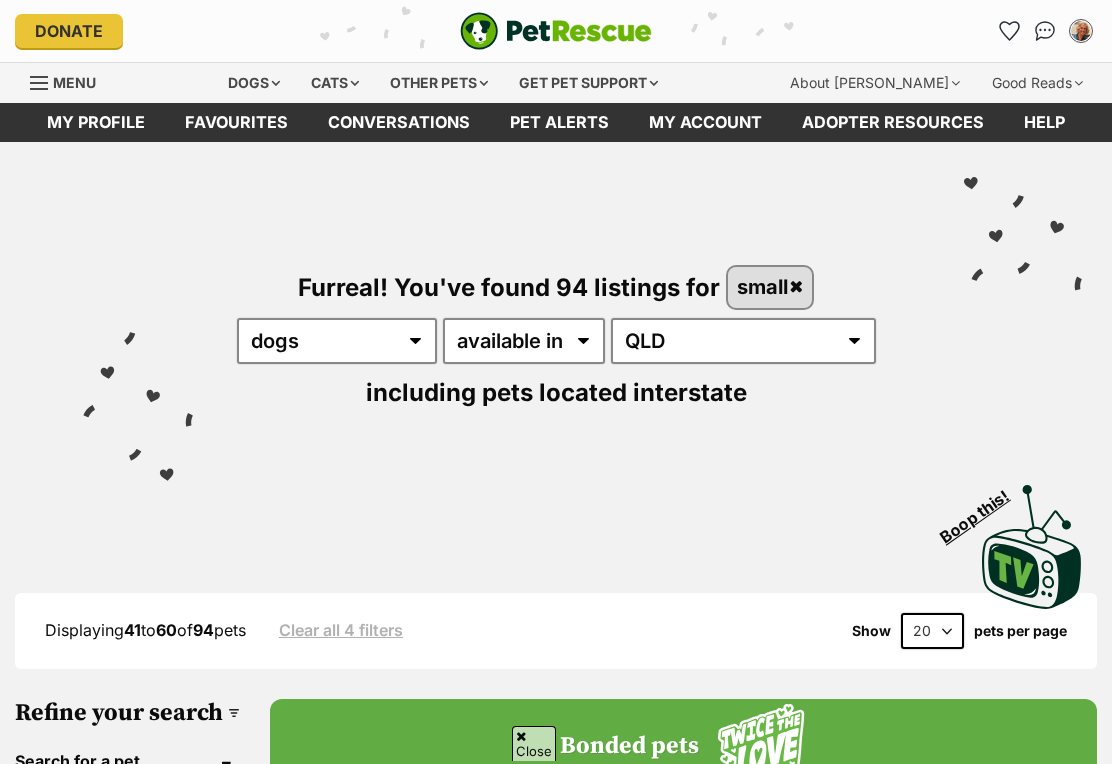 scroll, scrollTop: 180, scrollLeft: 0, axis: vertical 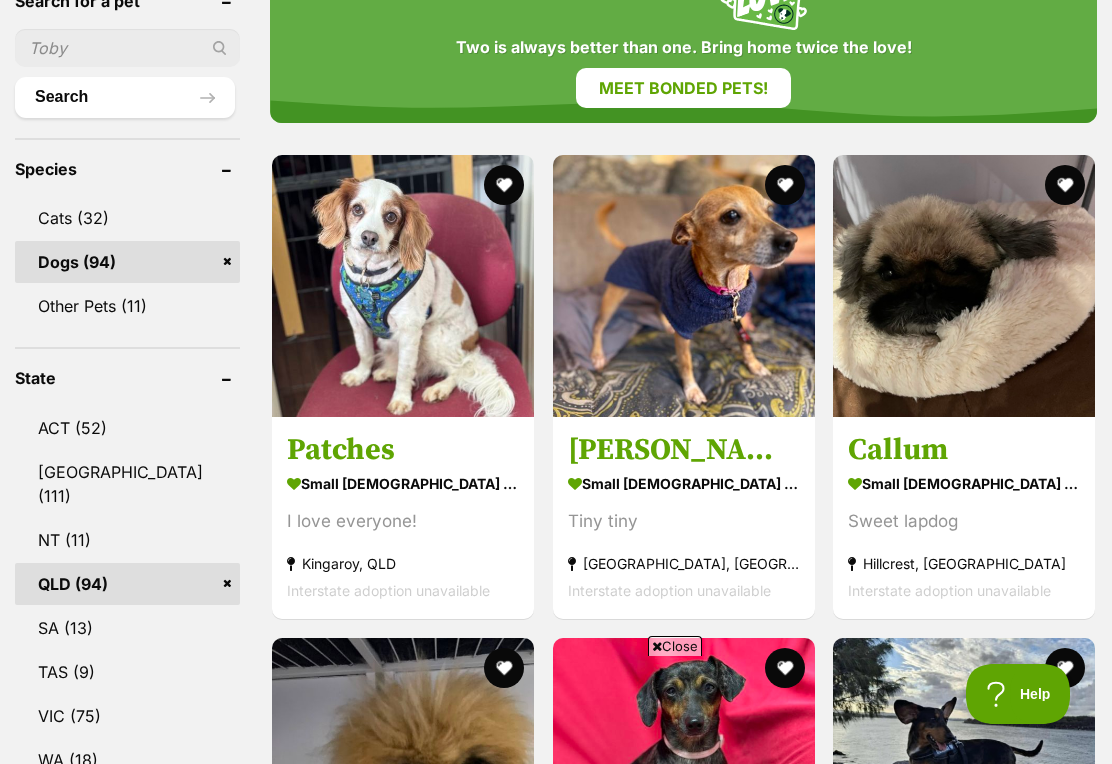 click on "small [DEMOGRAPHIC_DATA] Dog" at bounding box center (964, 483) 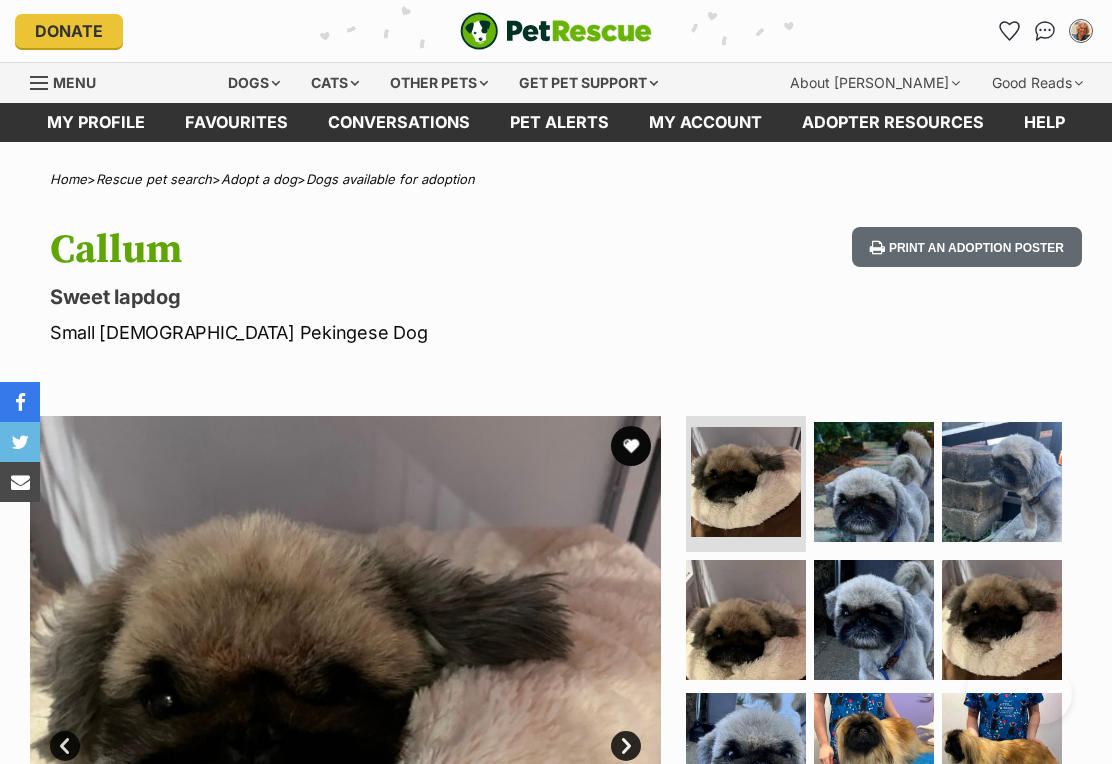 scroll, scrollTop: 0, scrollLeft: 0, axis: both 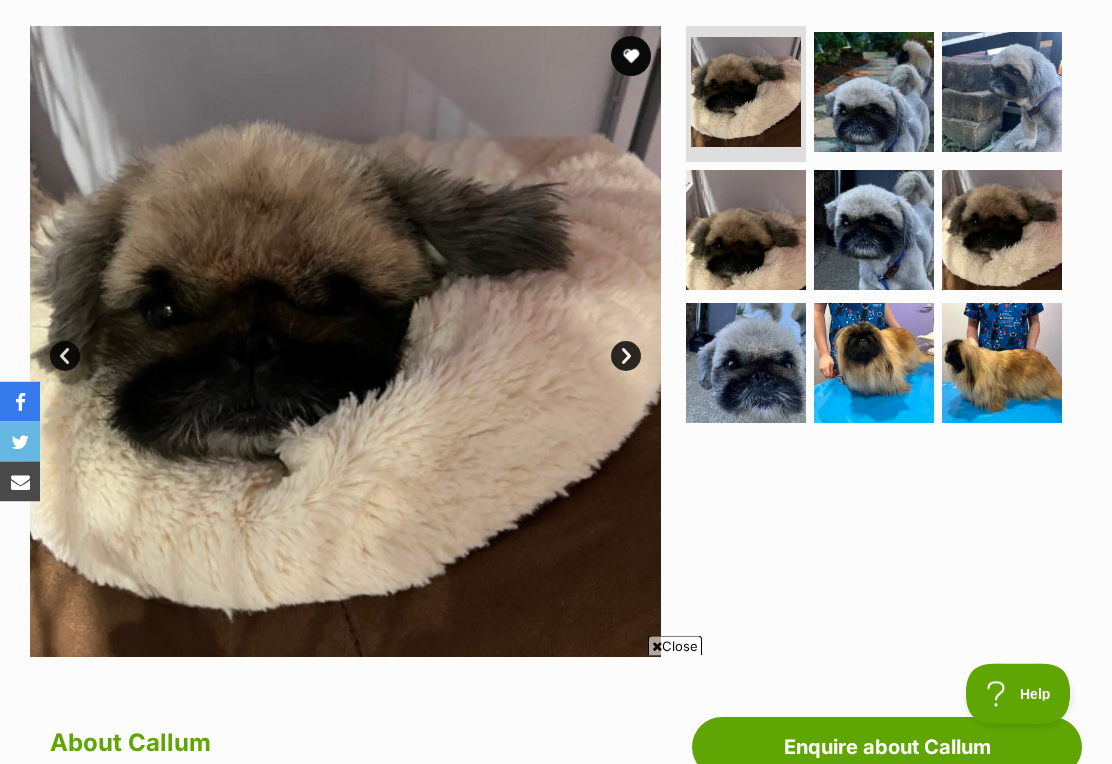 click on "Next" at bounding box center (626, 357) 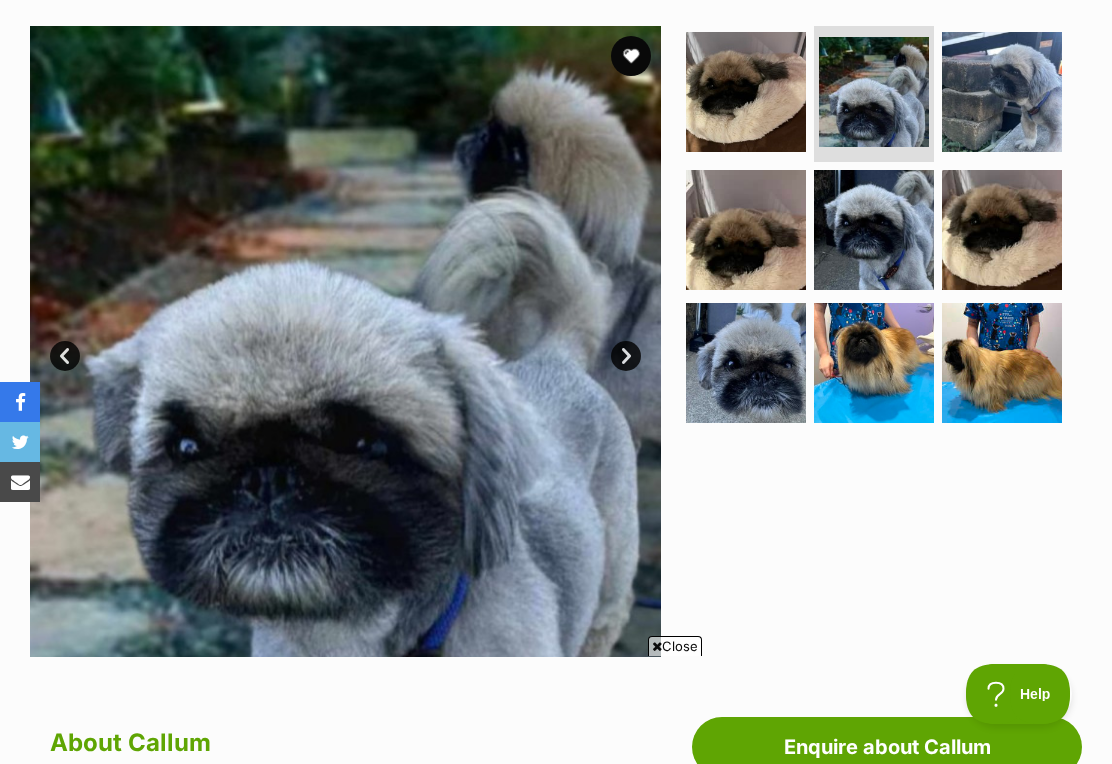 scroll, scrollTop: 0, scrollLeft: 0, axis: both 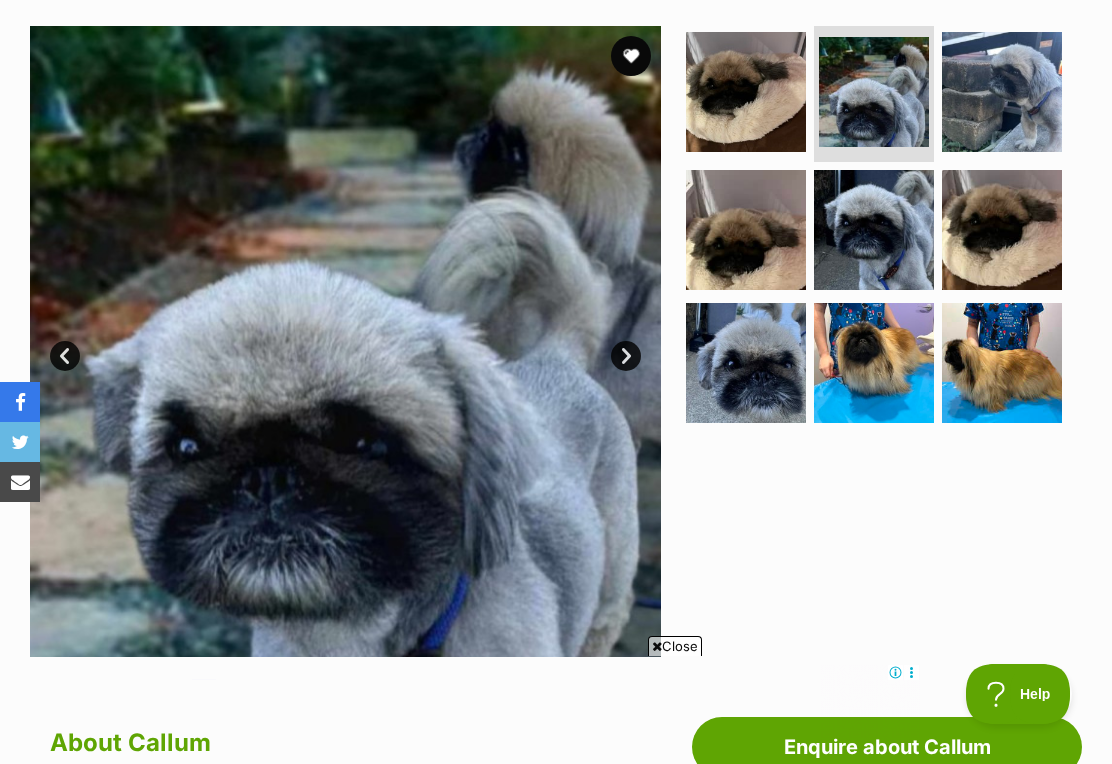 click on "Next" at bounding box center [626, 356] 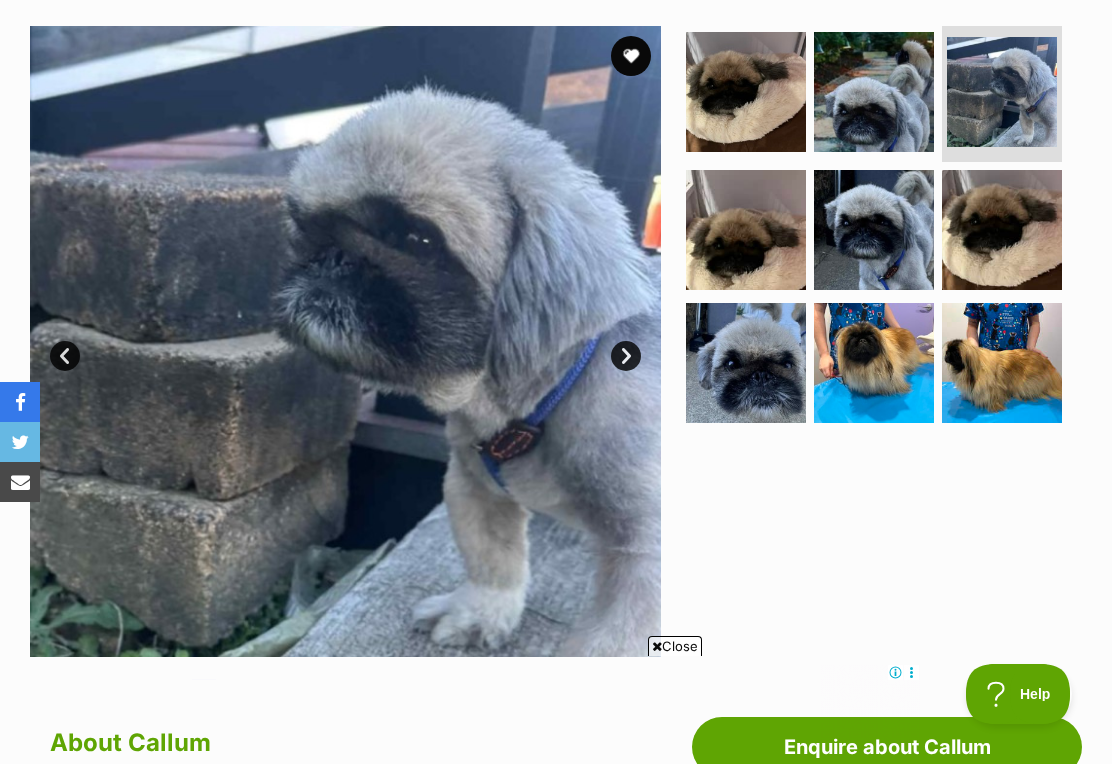 click on "Next" at bounding box center (626, 356) 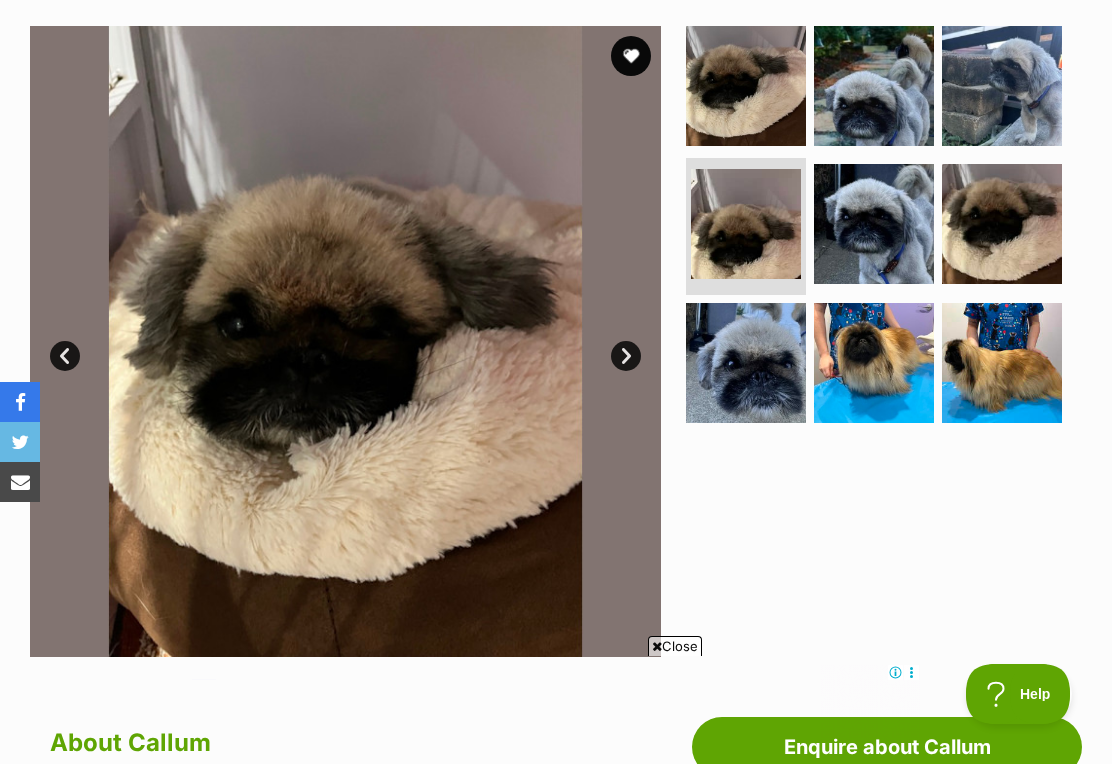 click on "Next" at bounding box center [626, 356] 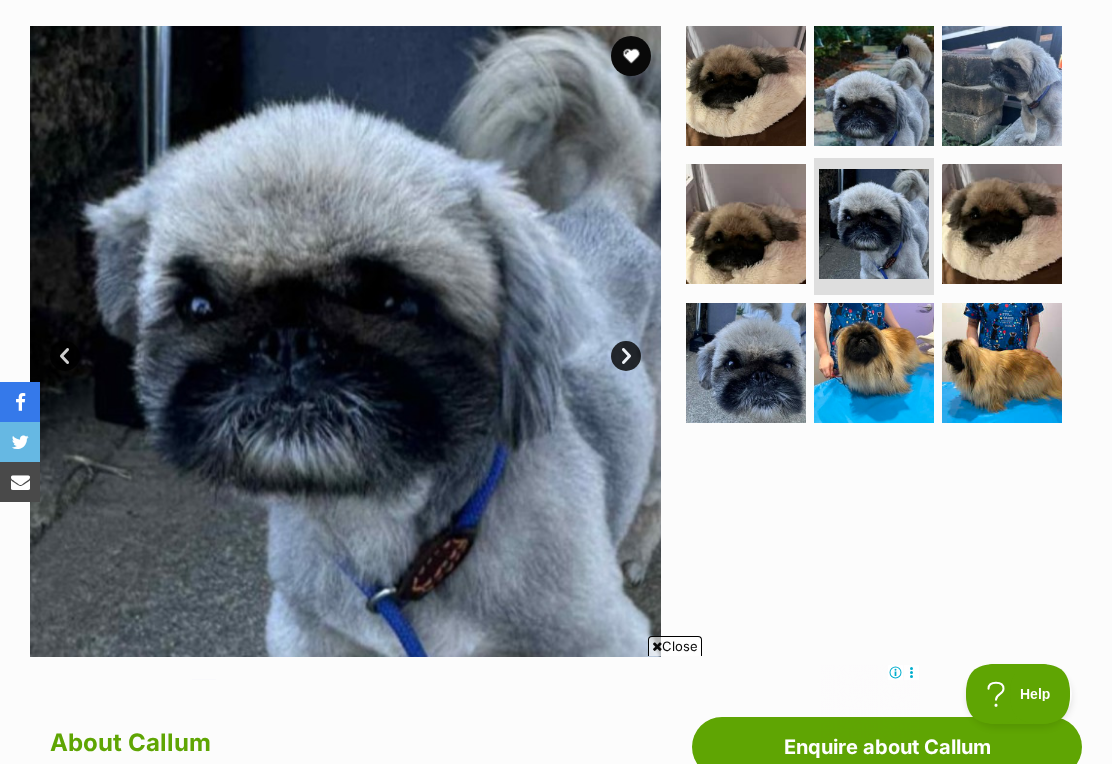 click on "Next" at bounding box center (626, 356) 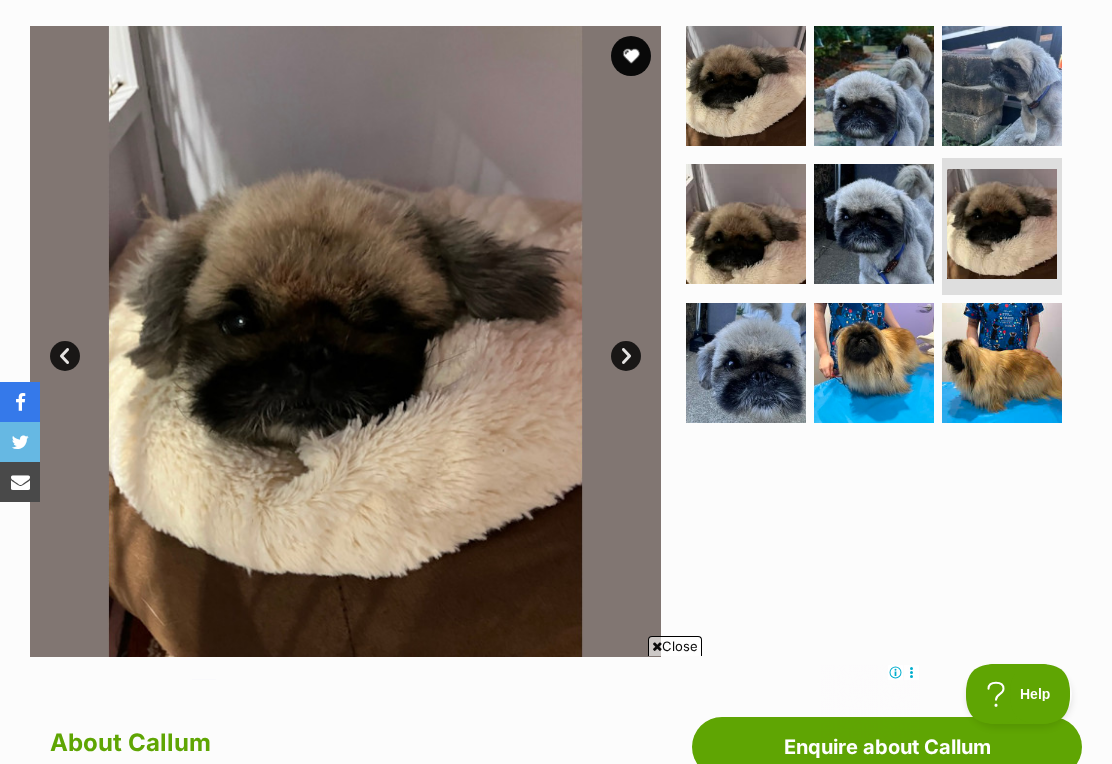 click on "Next" at bounding box center (626, 356) 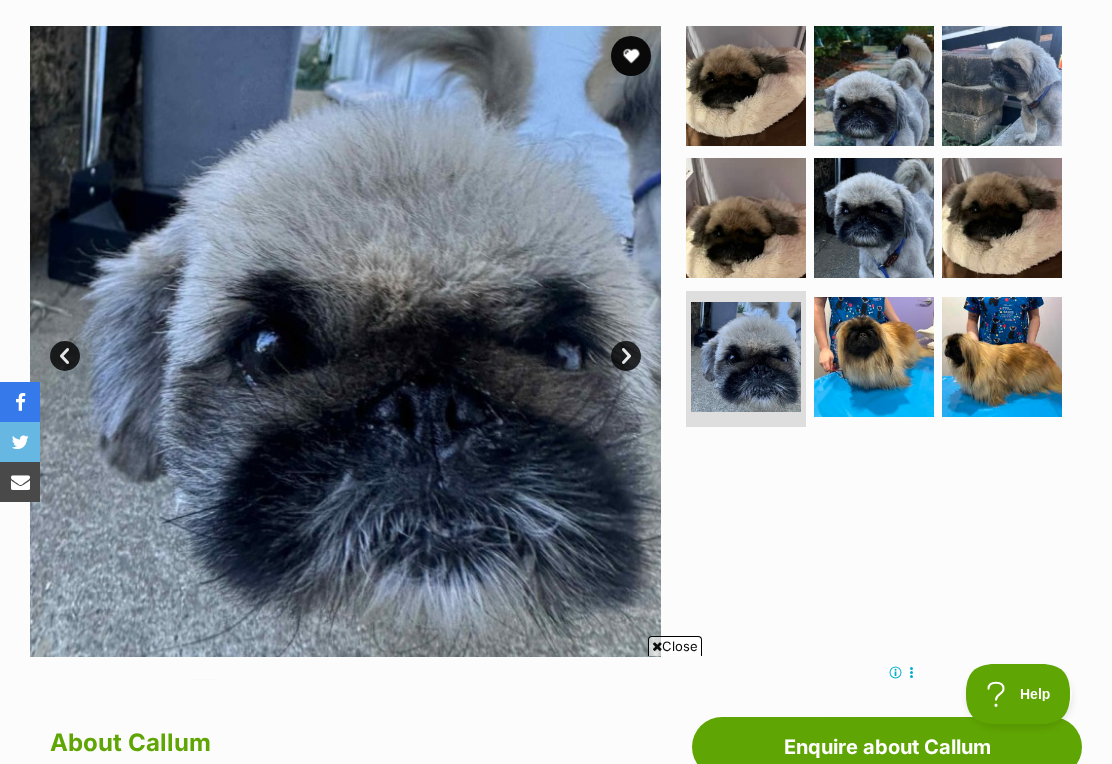click on "Next" at bounding box center (626, 356) 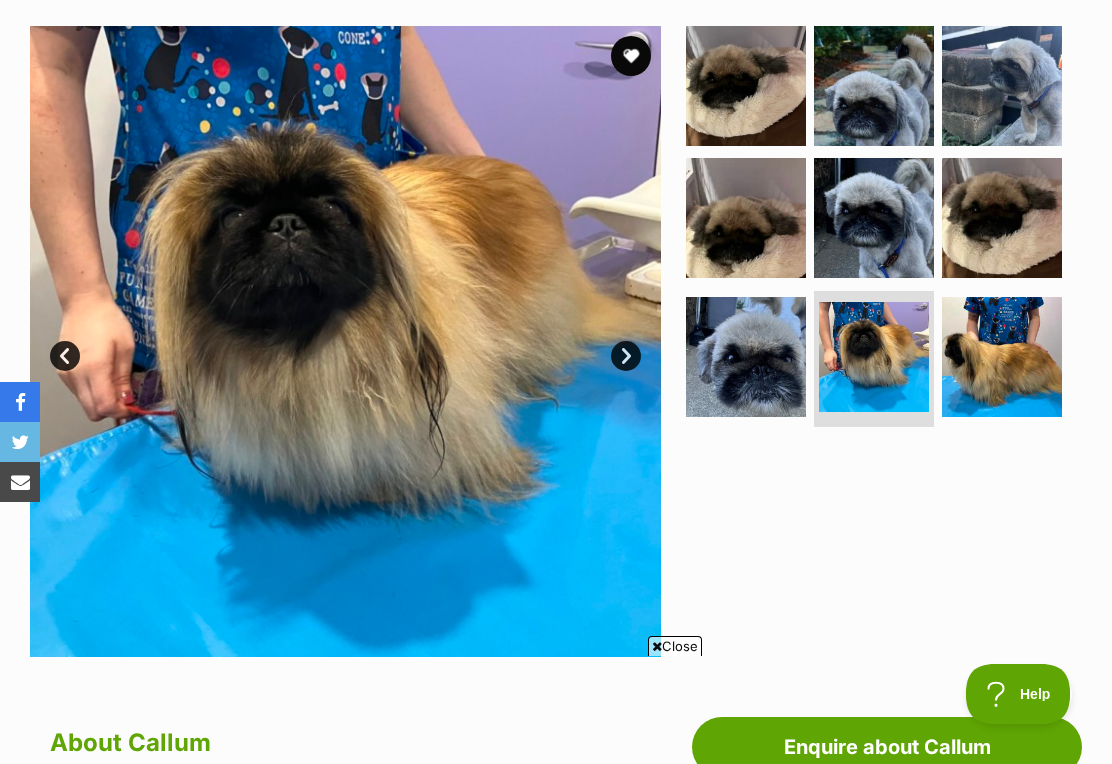 click on "Next" at bounding box center (626, 356) 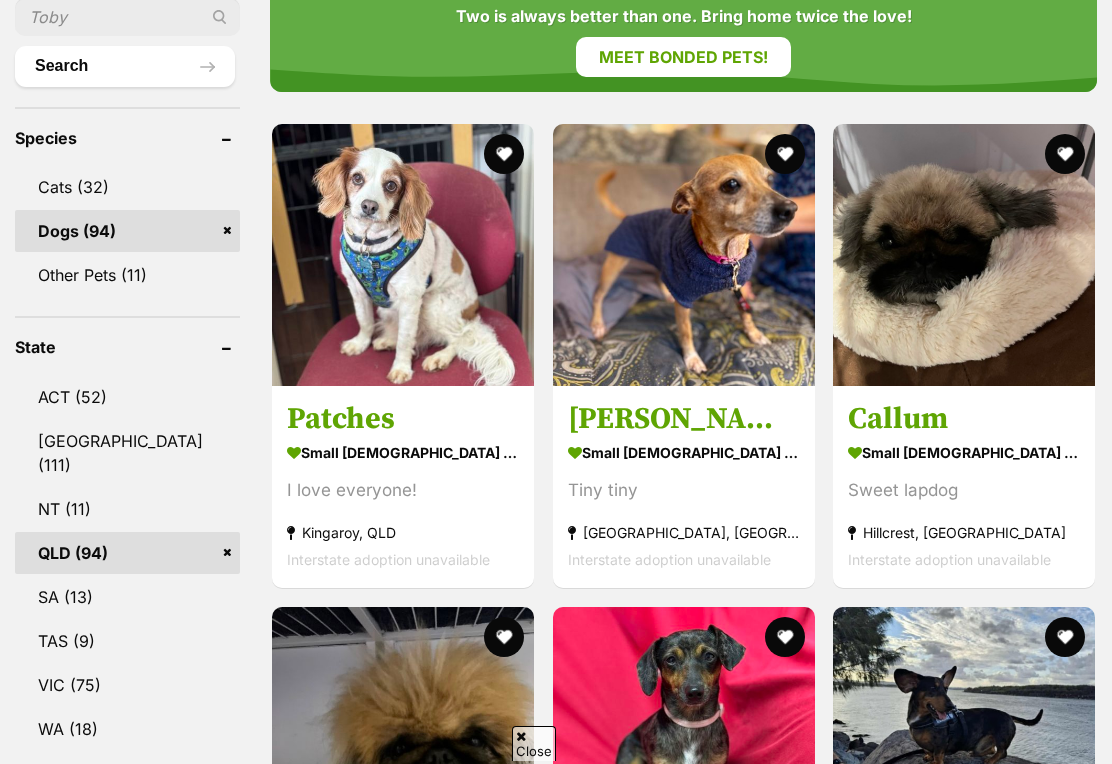 scroll, scrollTop: 905, scrollLeft: 0, axis: vertical 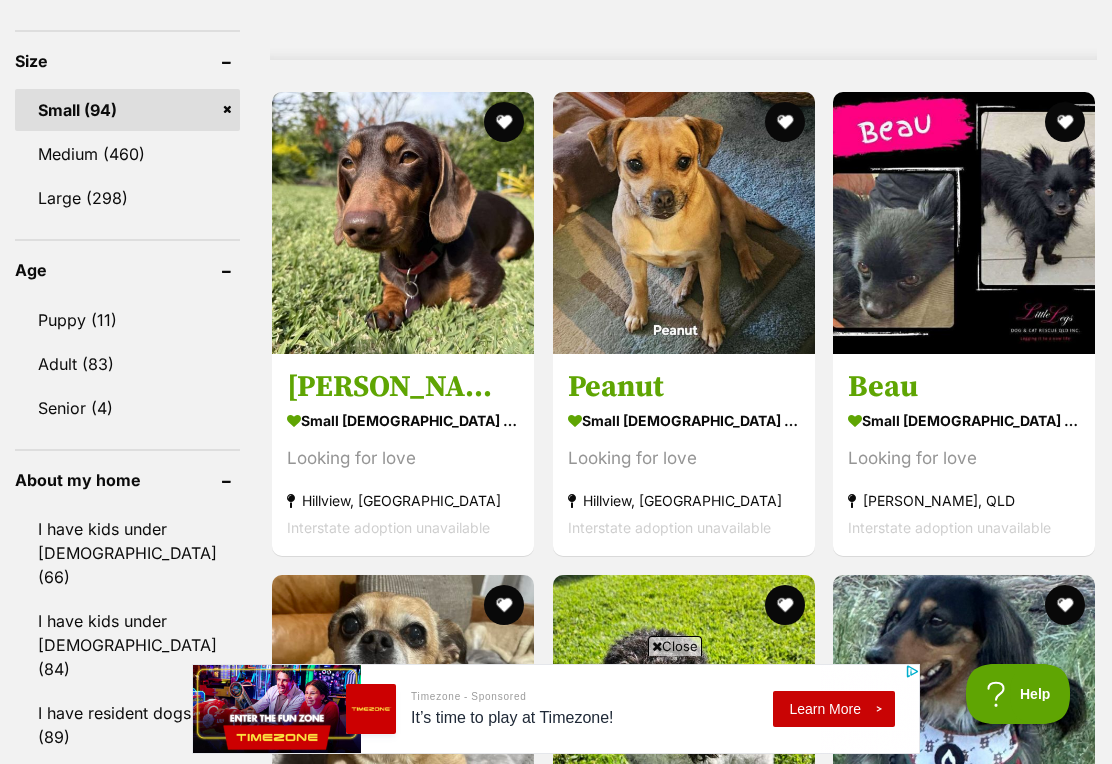 click at bounding box center [964, 223] 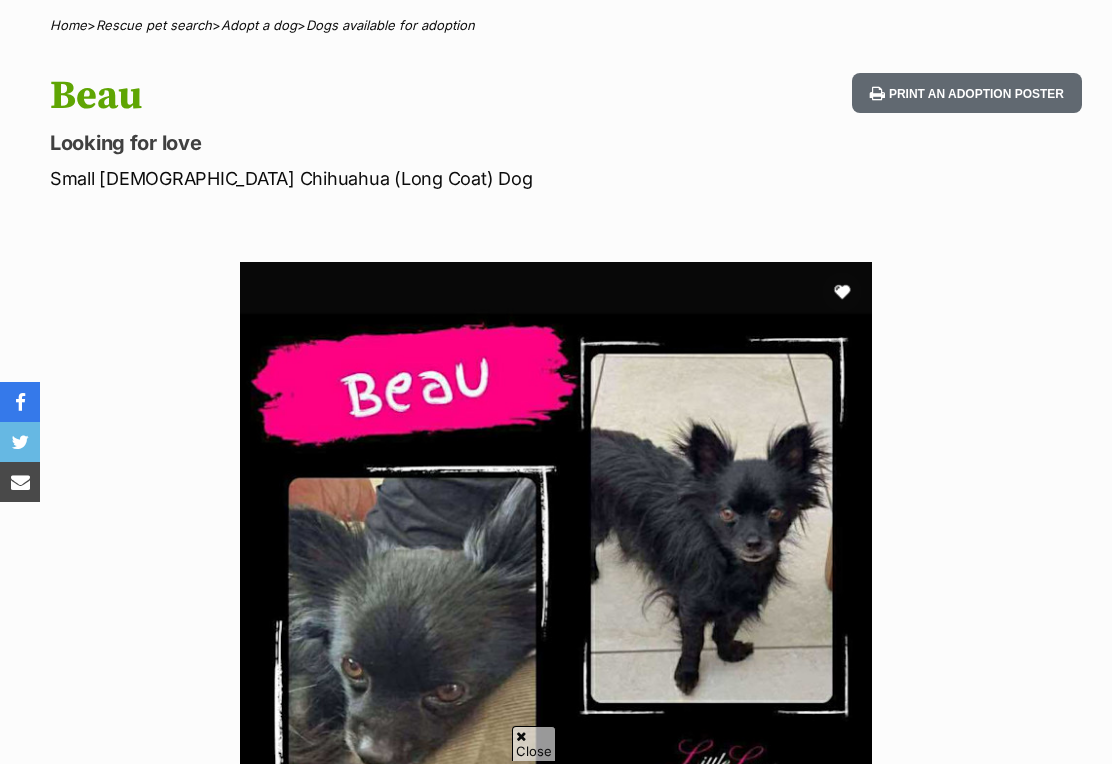 scroll, scrollTop: 161, scrollLeft: 0, axis: vertical 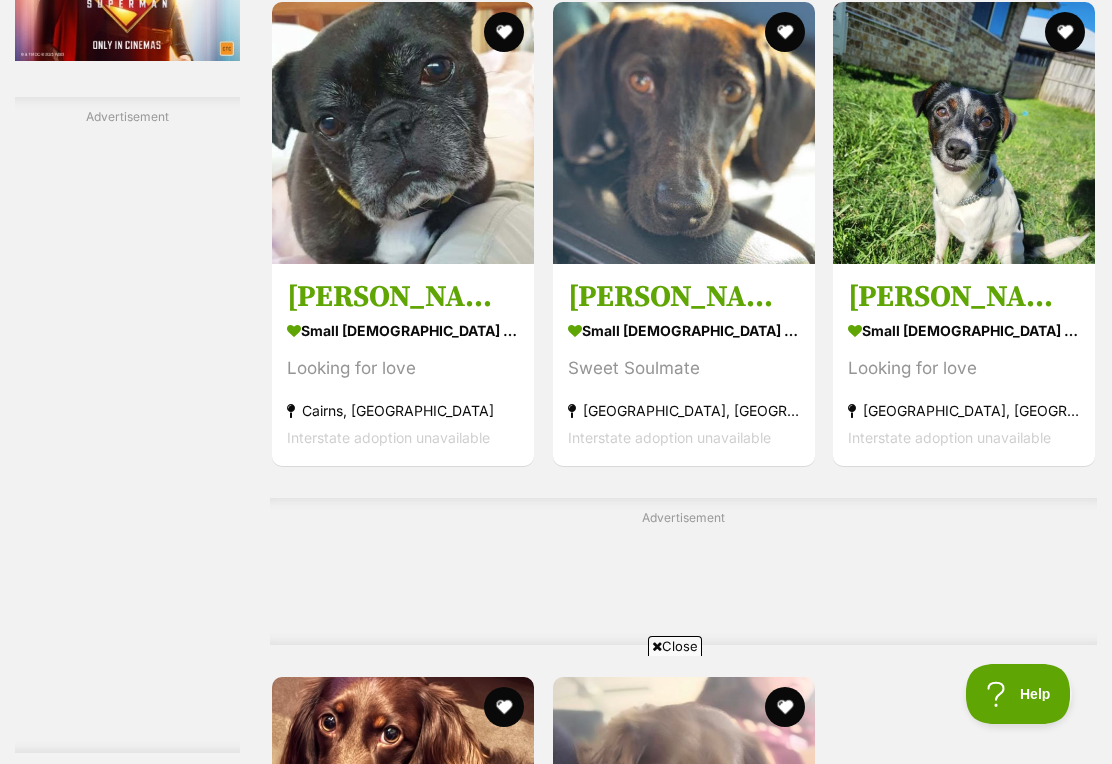 click at bounding box center [964, 133] 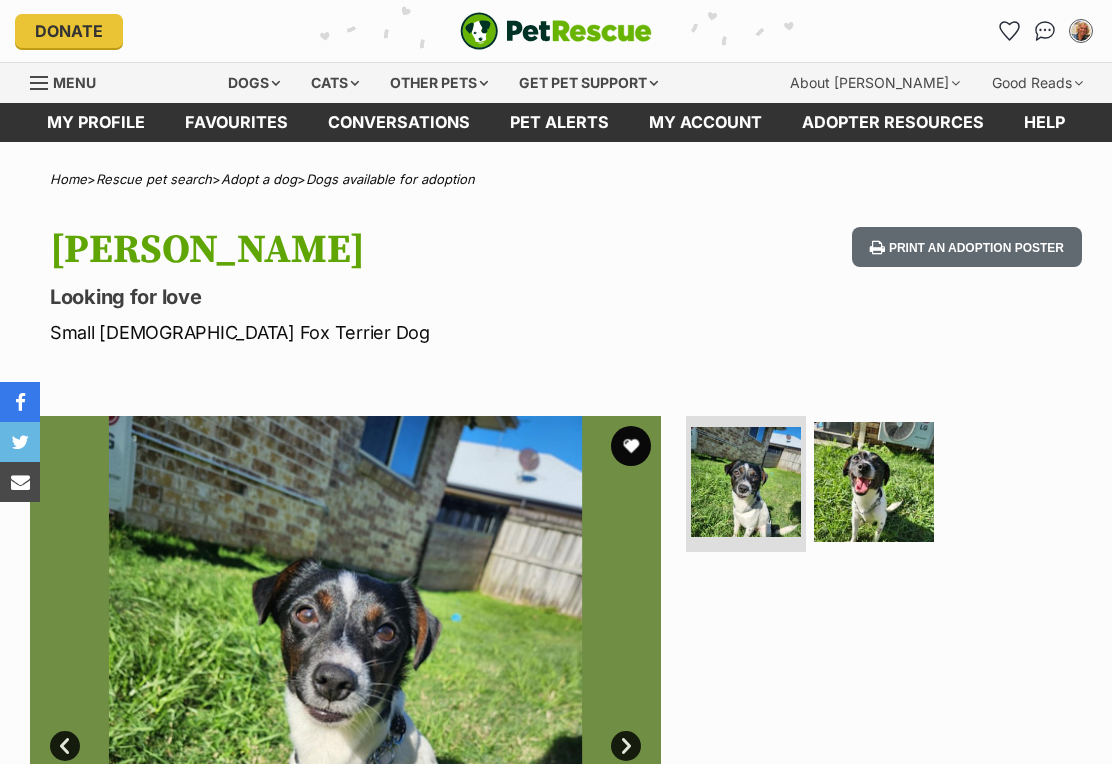scroll, scrollTop: 0, scrollLeft: 0, axis: both 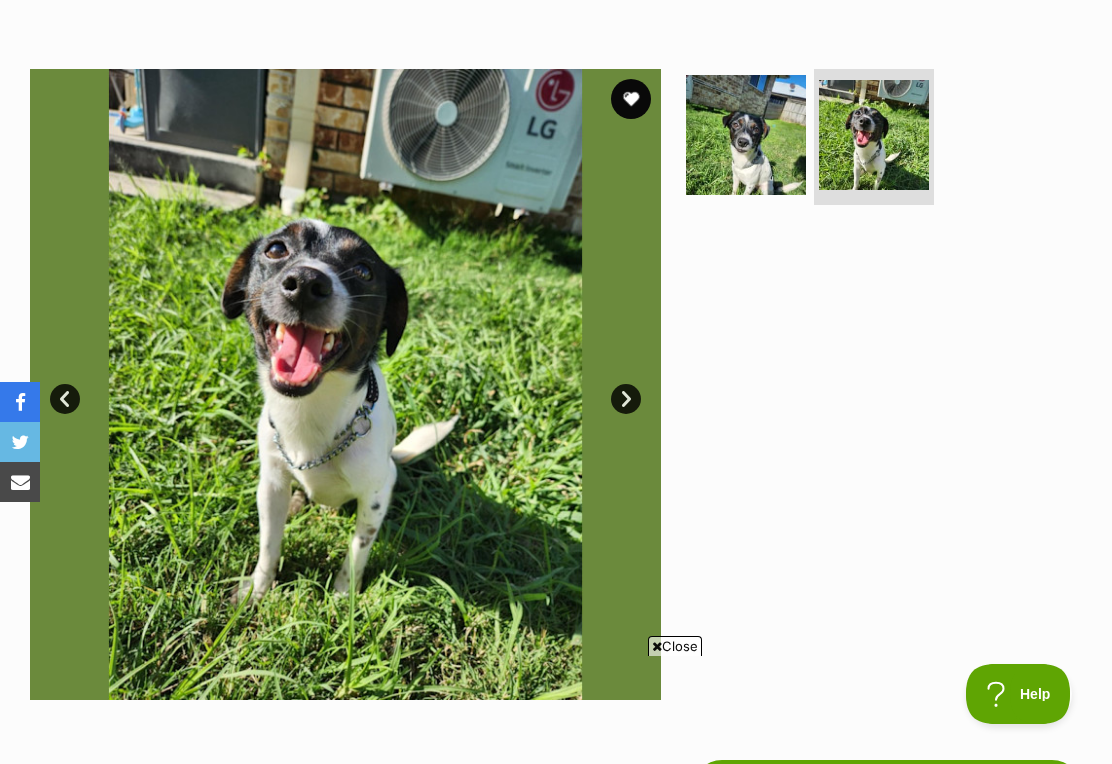 click at bounding box center (631, 99) 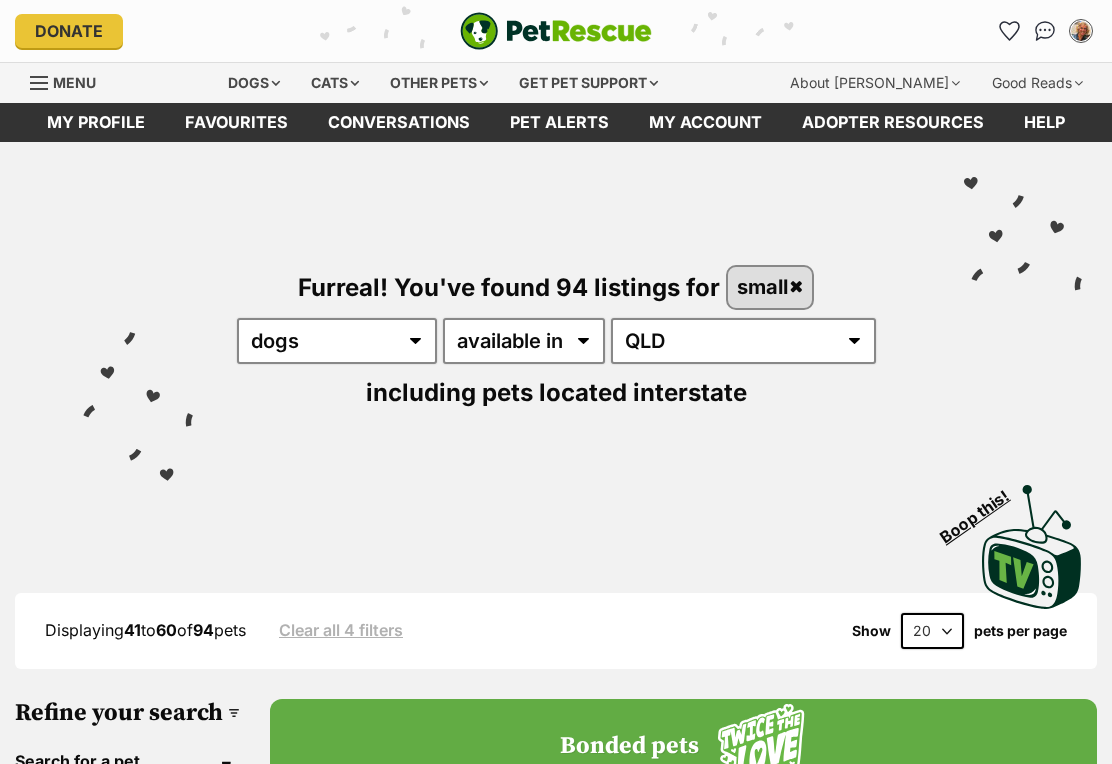 scroll, scrollTop: 3728, scrollLeft: 0, axis: vertical 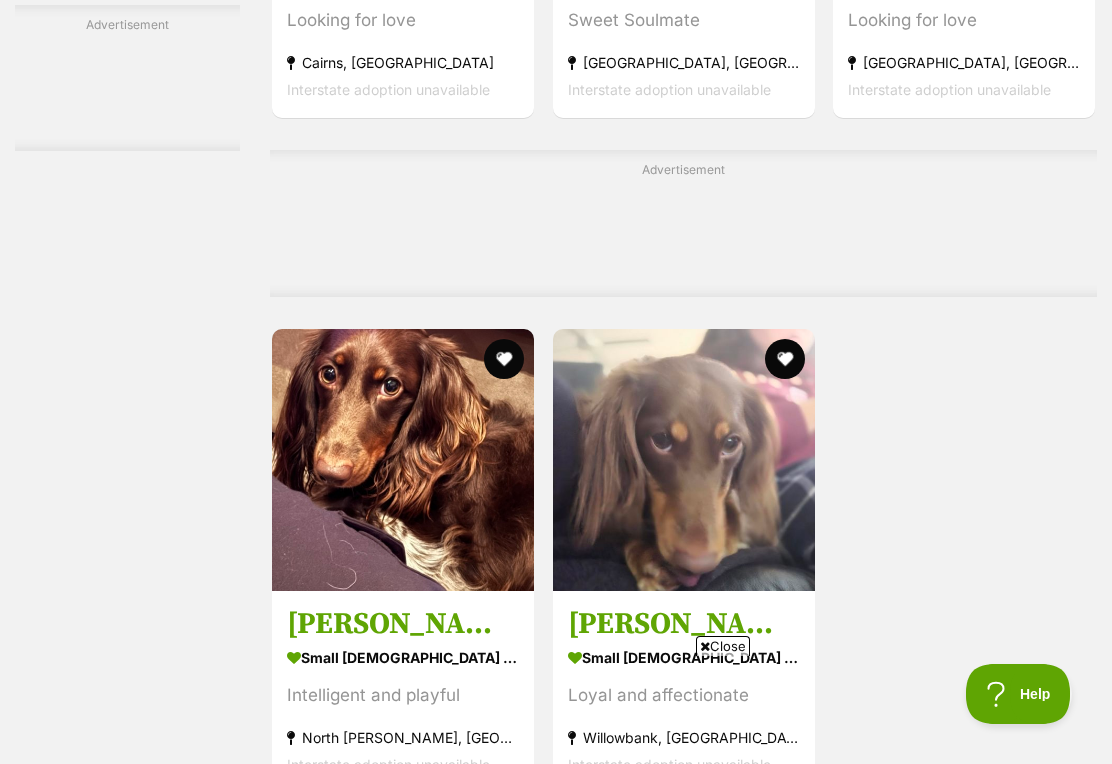 click on "Next" at bounding box center (765, 837) 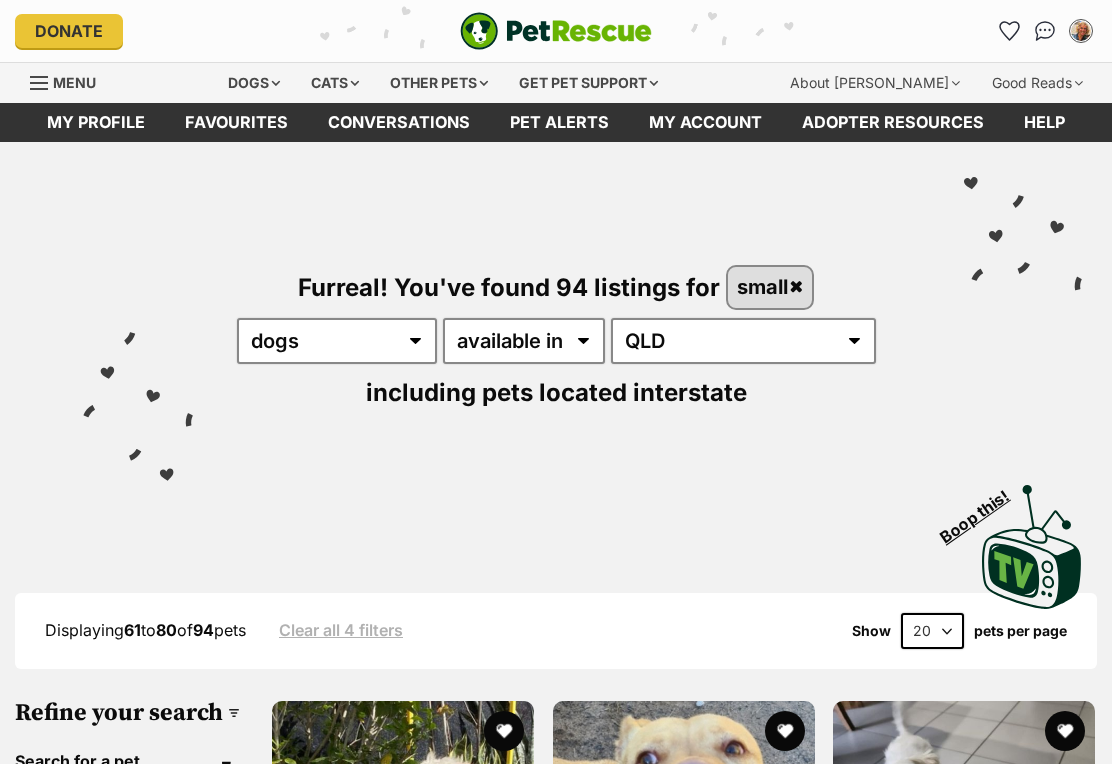 scroll, scrollTop: 417, scrollLeft: 0, axis: vertical 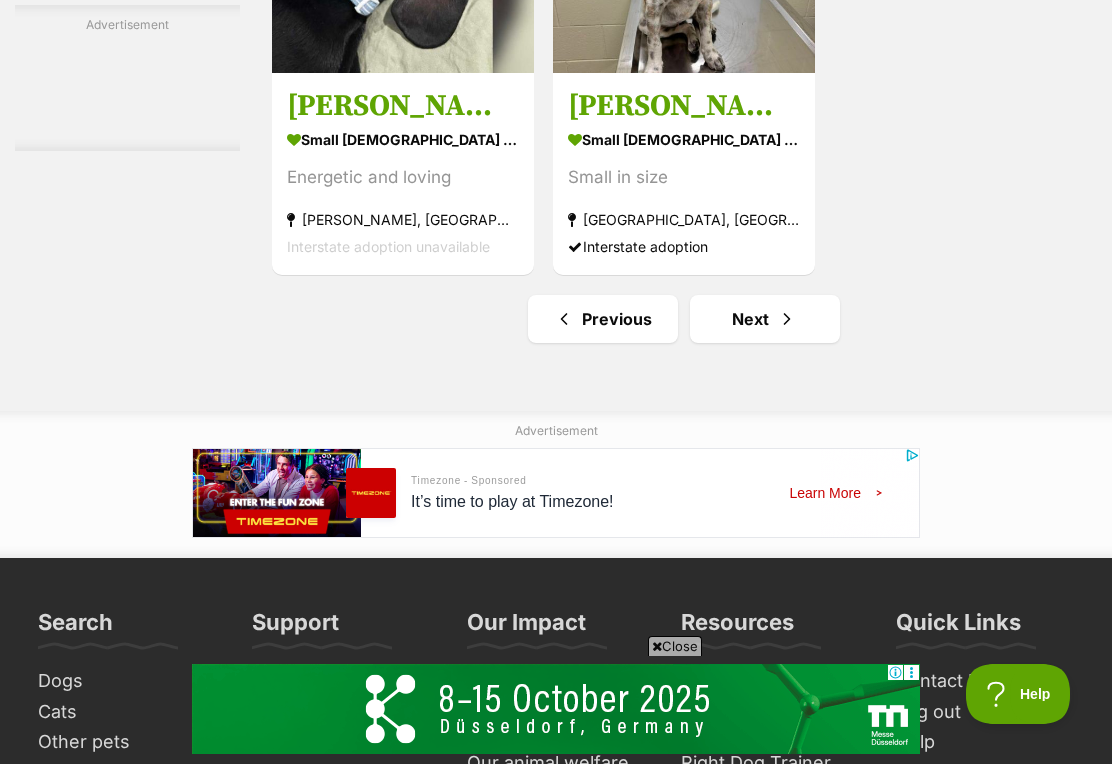 click on "Next" at bounding box center (765, 319) 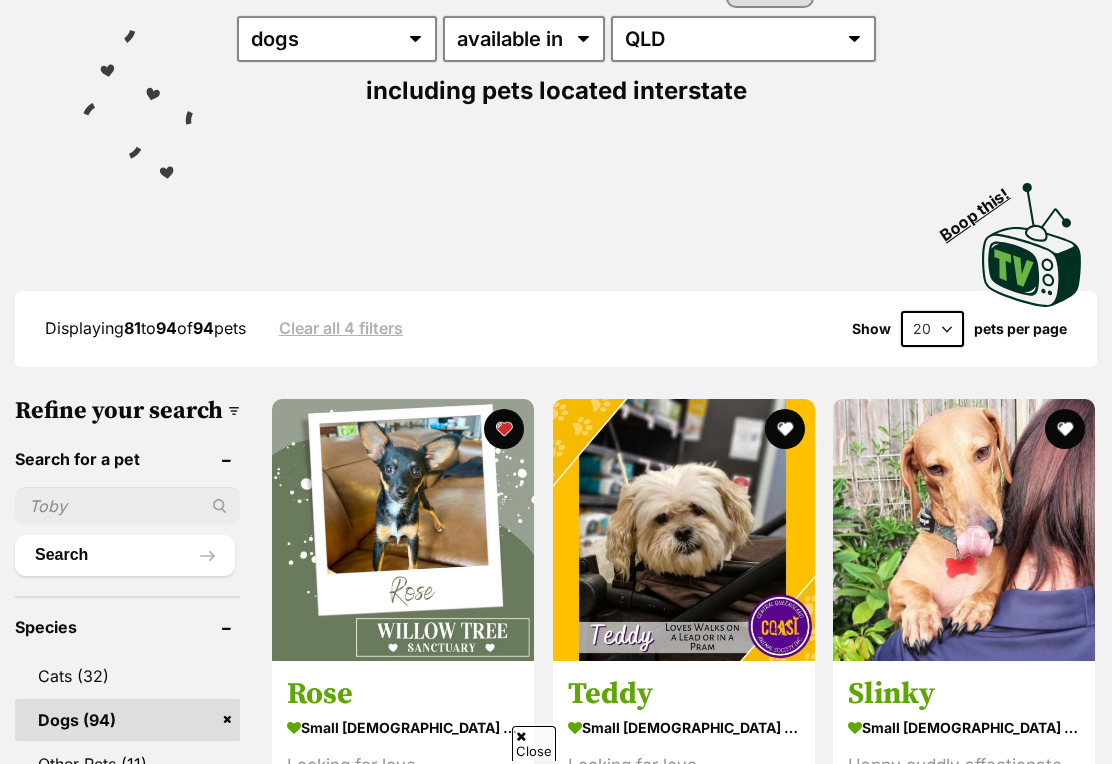 scroll, scrollTop: 0, scrollLeft: 0, axis: both 